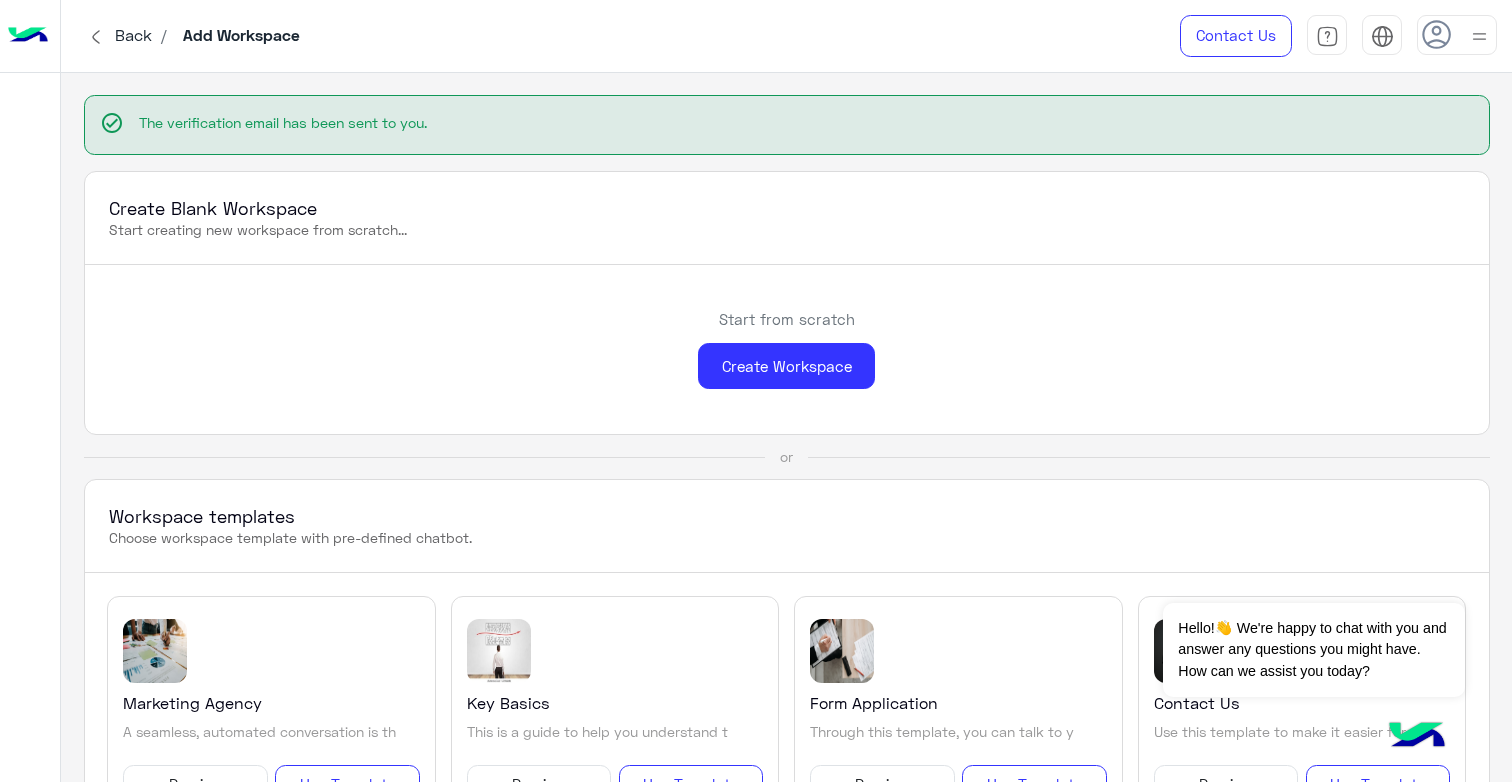 scroll, scrollTop: 0, scrollLeft: 0, axis: both 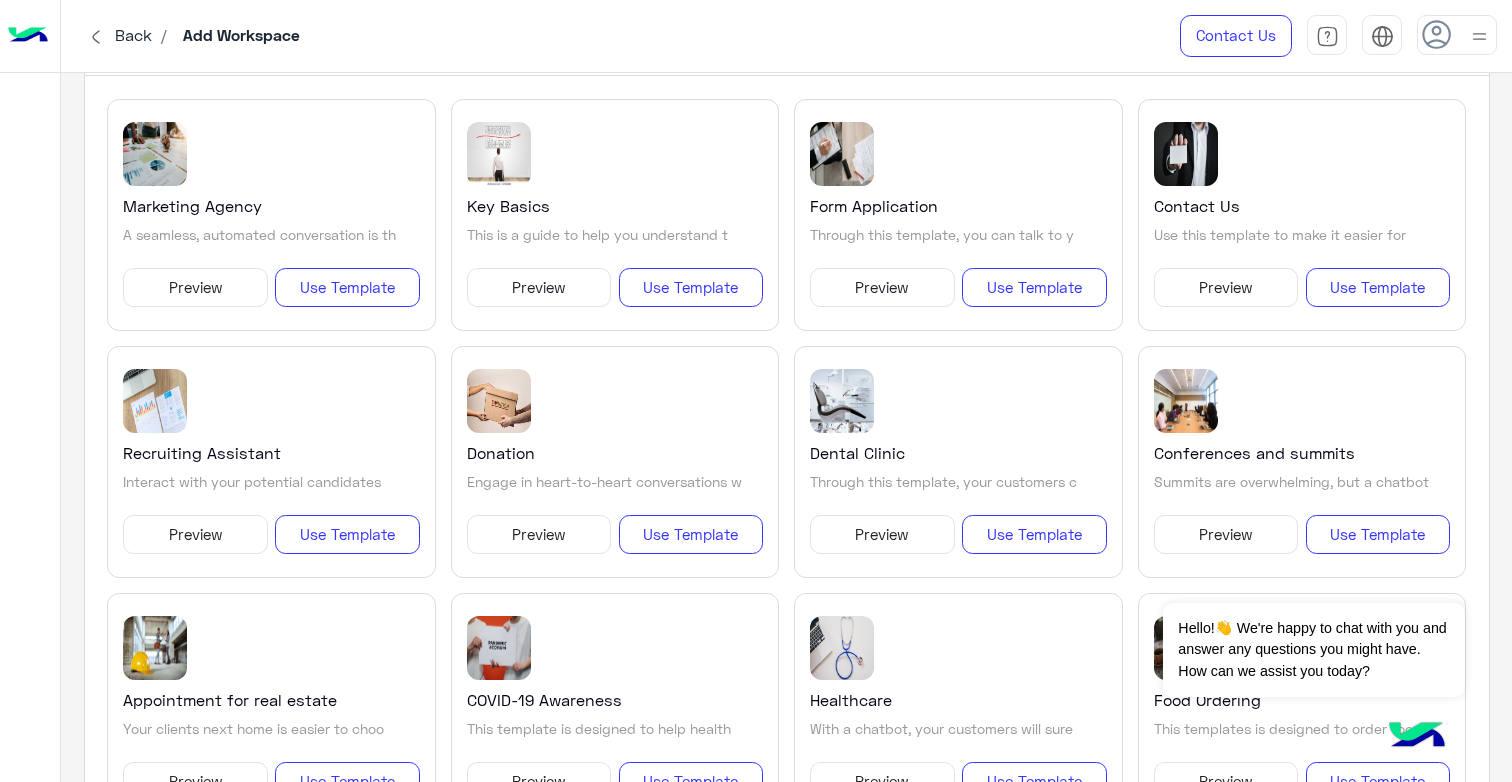 click 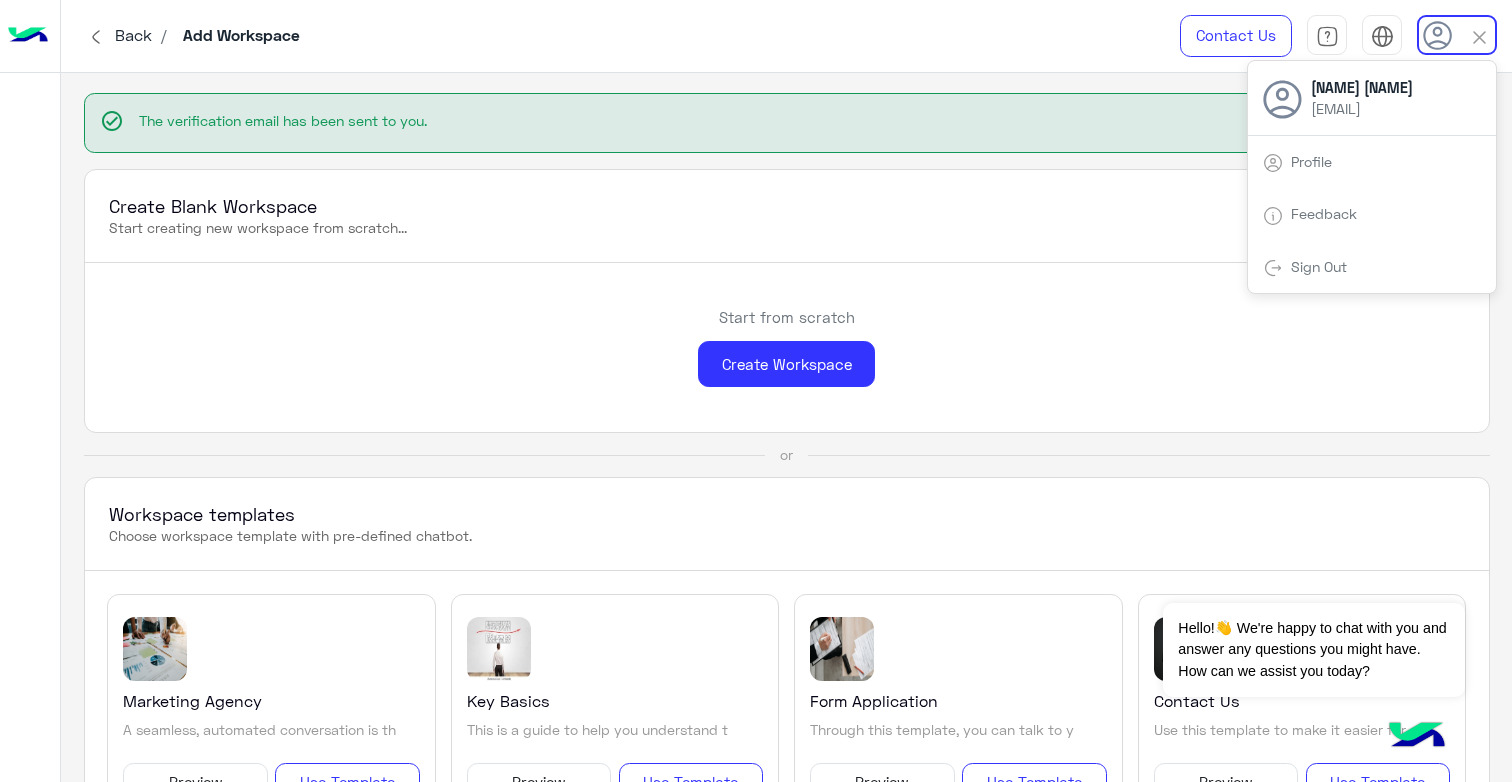scroll, scrollTop: 0, scrollLeft: 0, axis: both 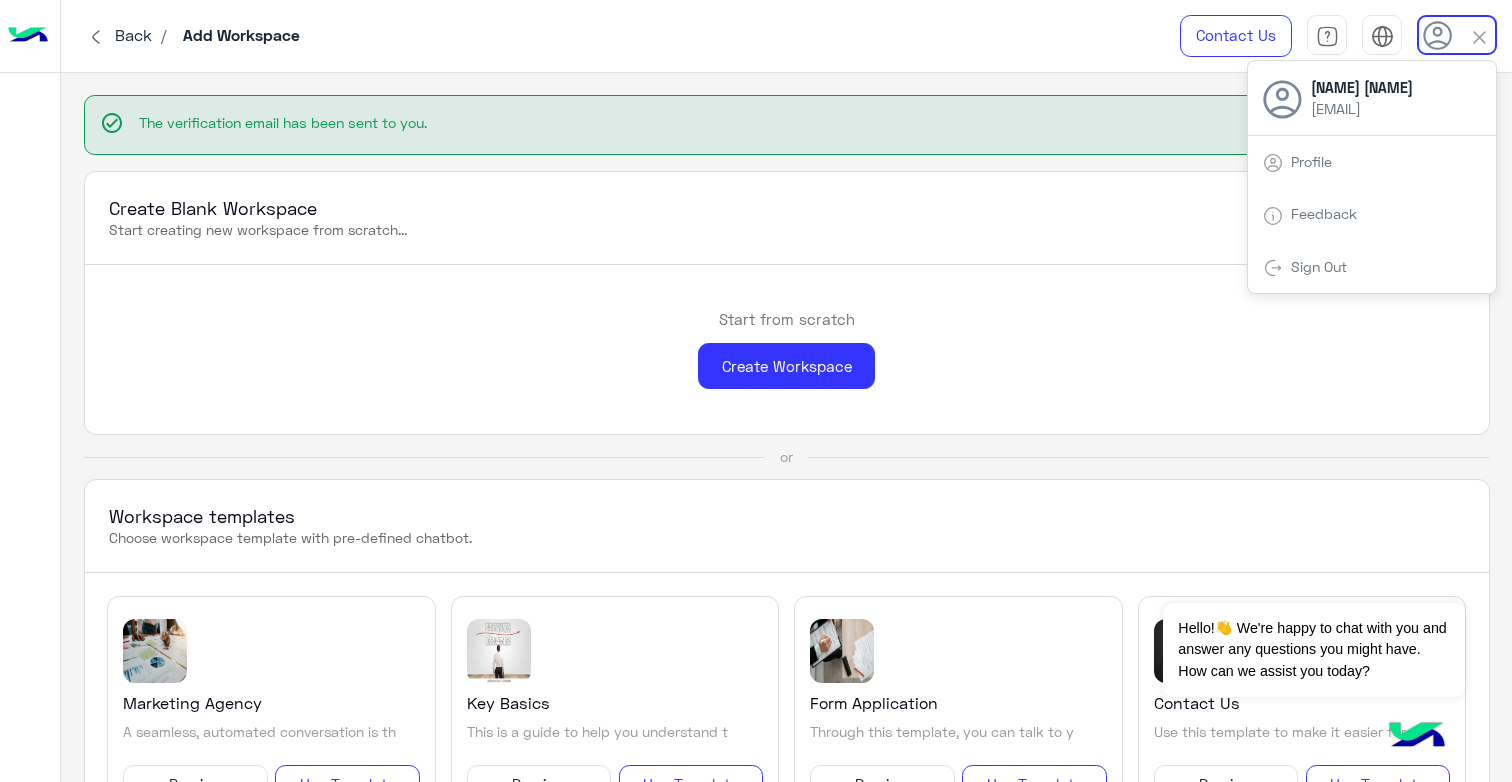 click on "Start creating new workspace from scratch..." 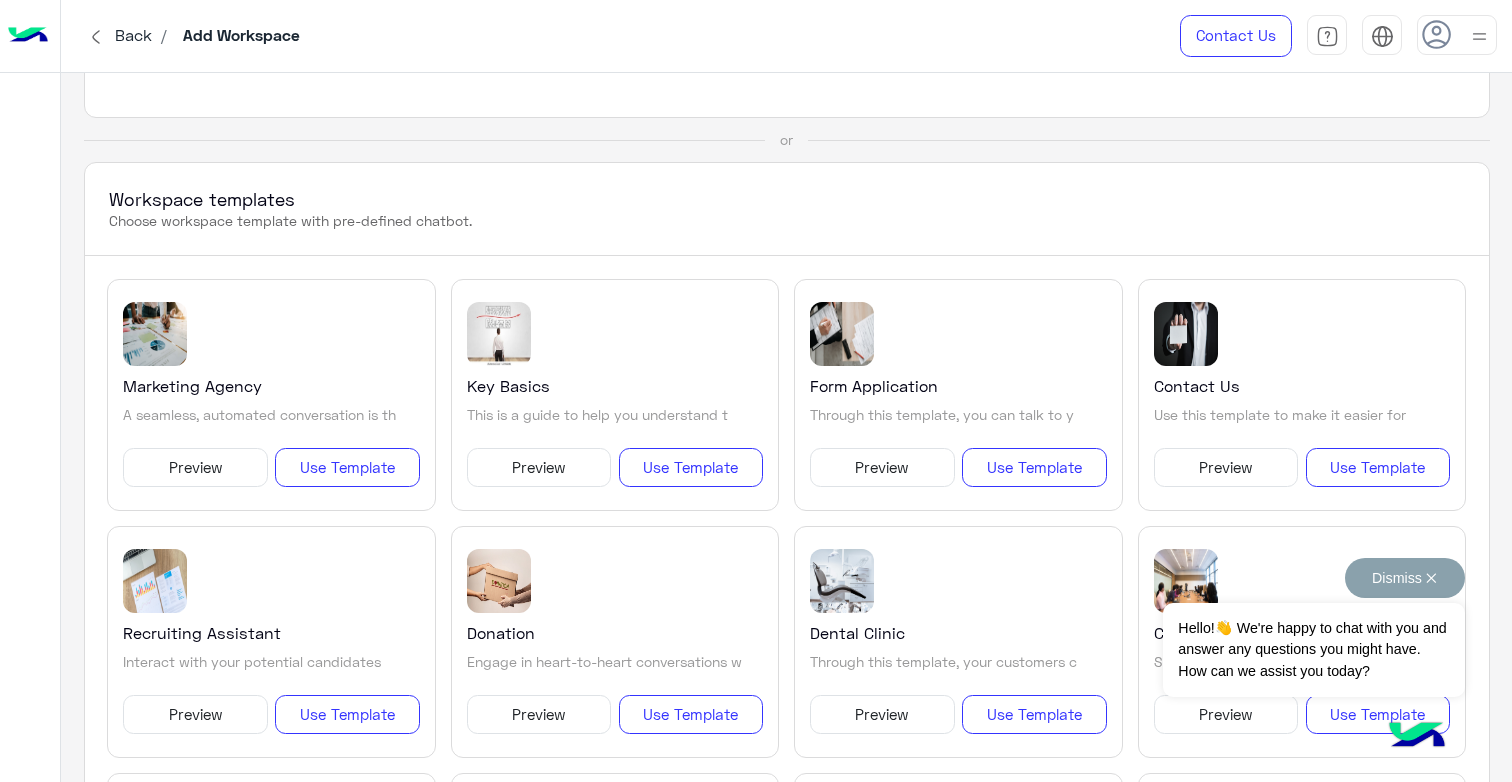 scroll, scrollTop: 303, scrollLeft: 0, axis: vertical 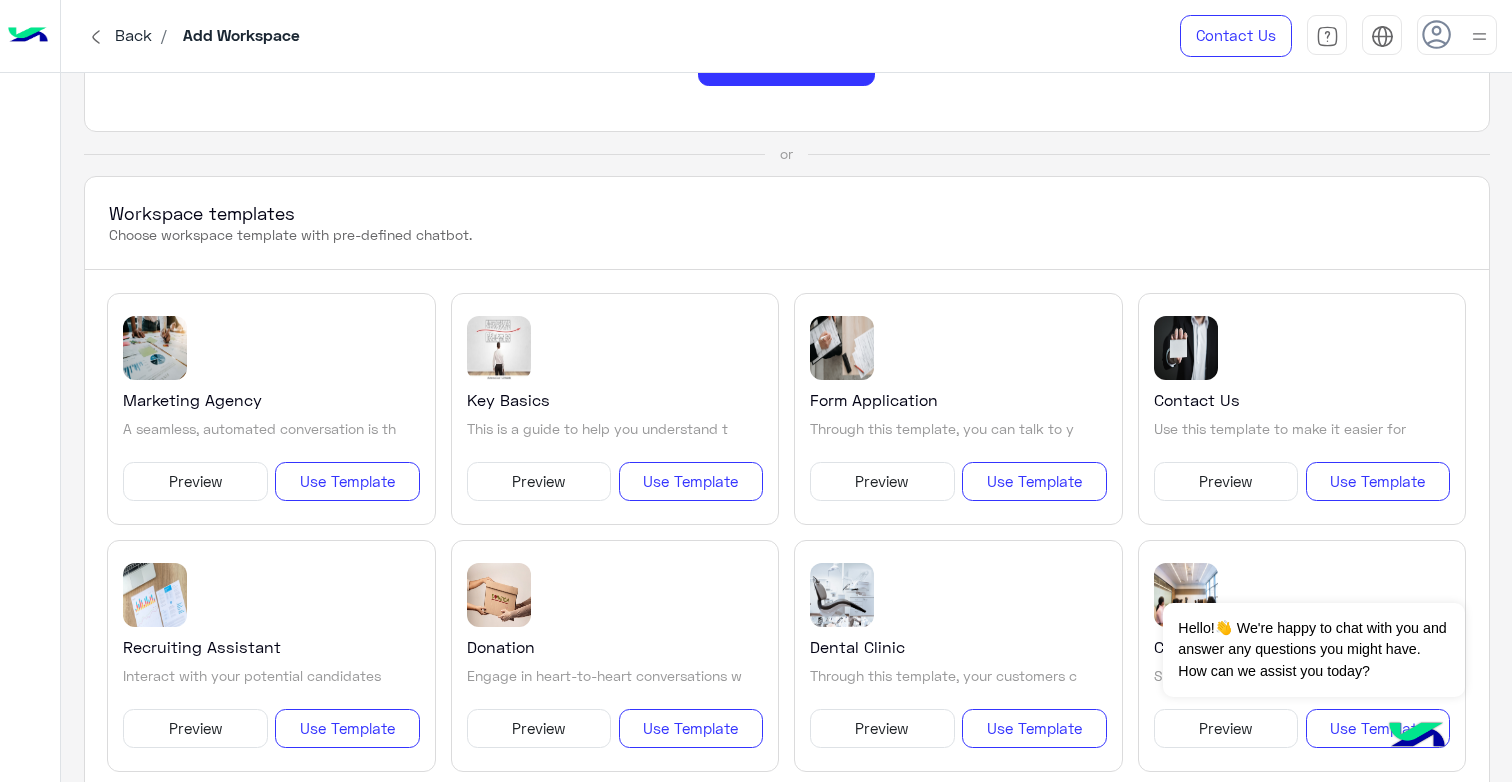 click at bounding box center (1417, 737) 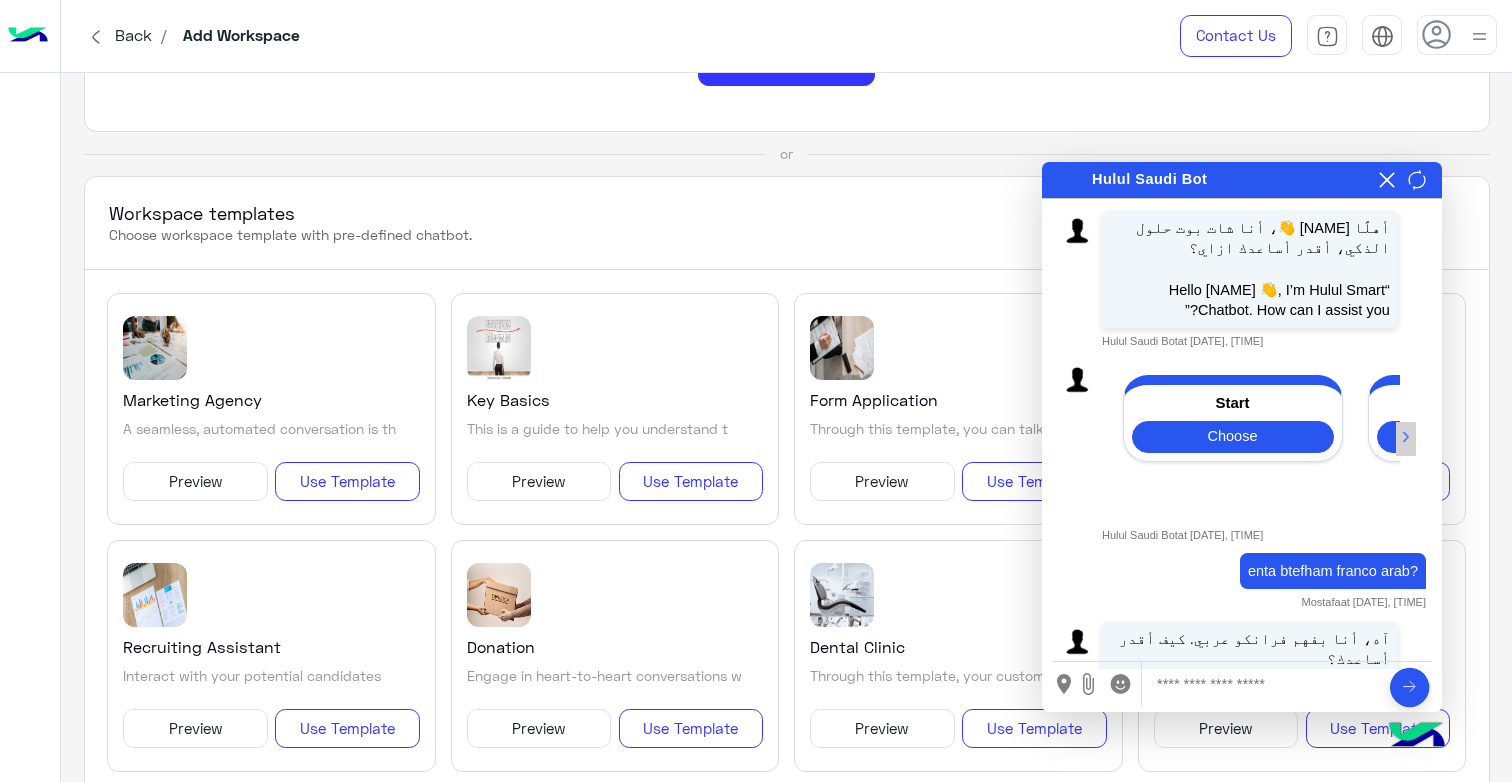 scroll, scrollTop: 399, scrollLeft: 0, axis: vertical 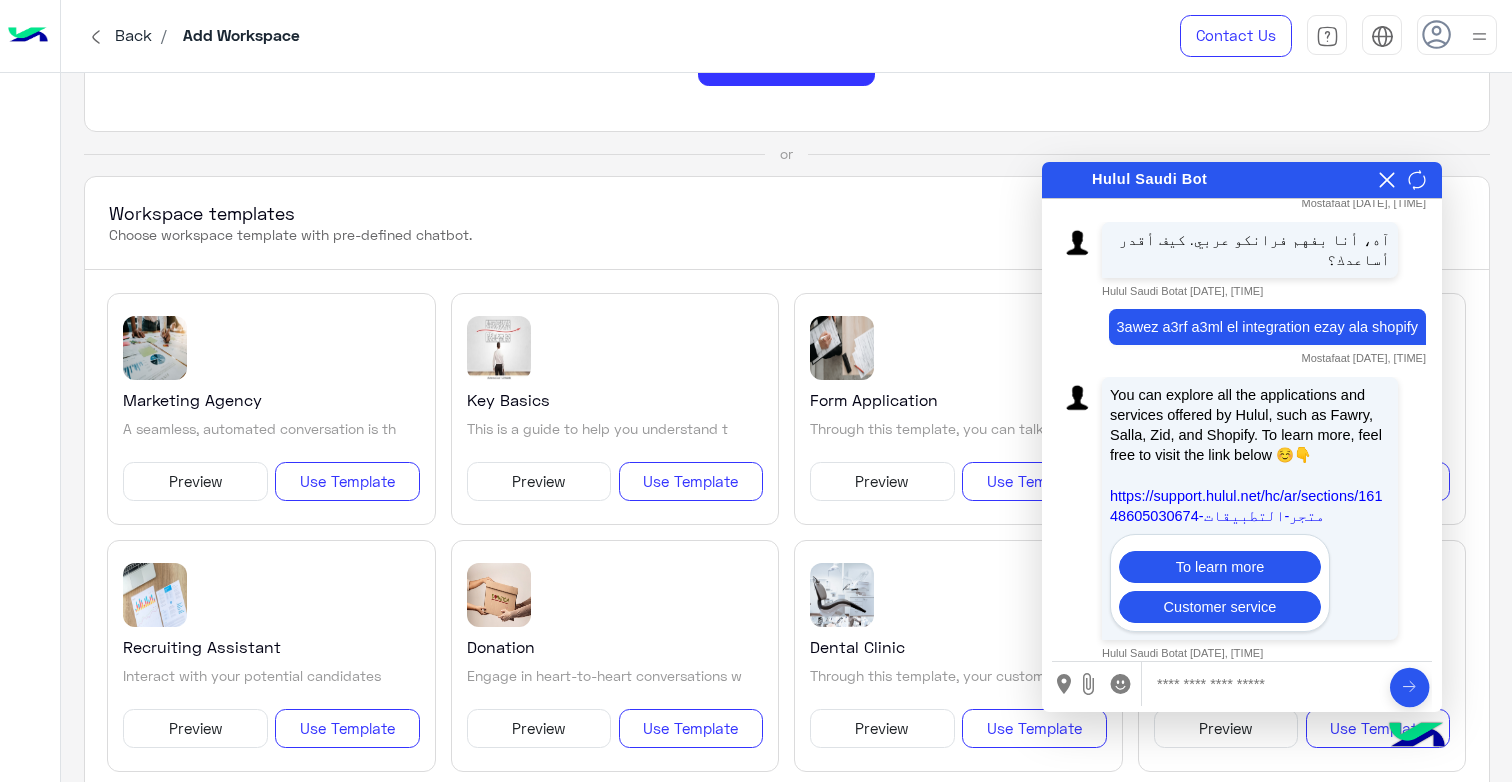 click at bounding box center [1264, 684] 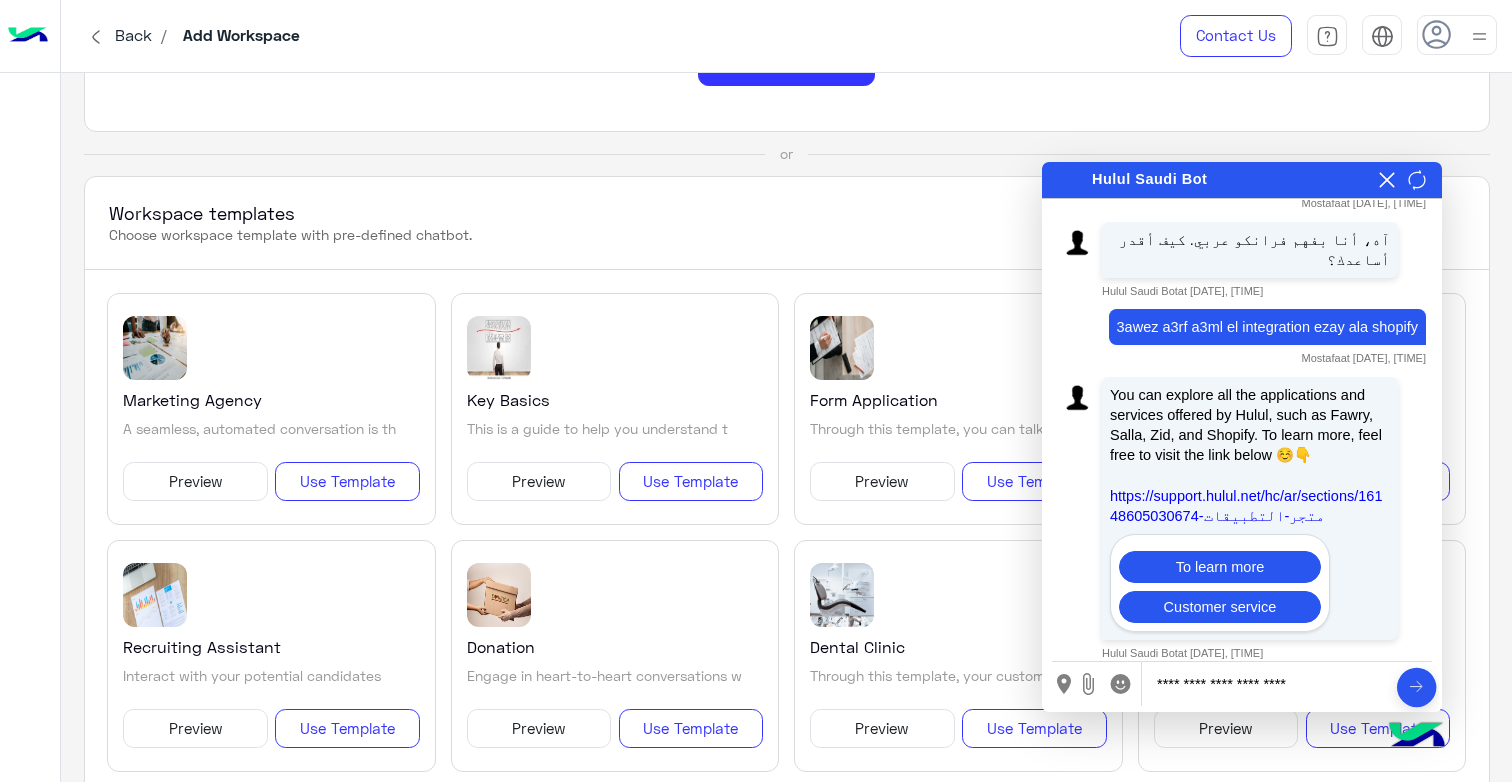 type on "**********" 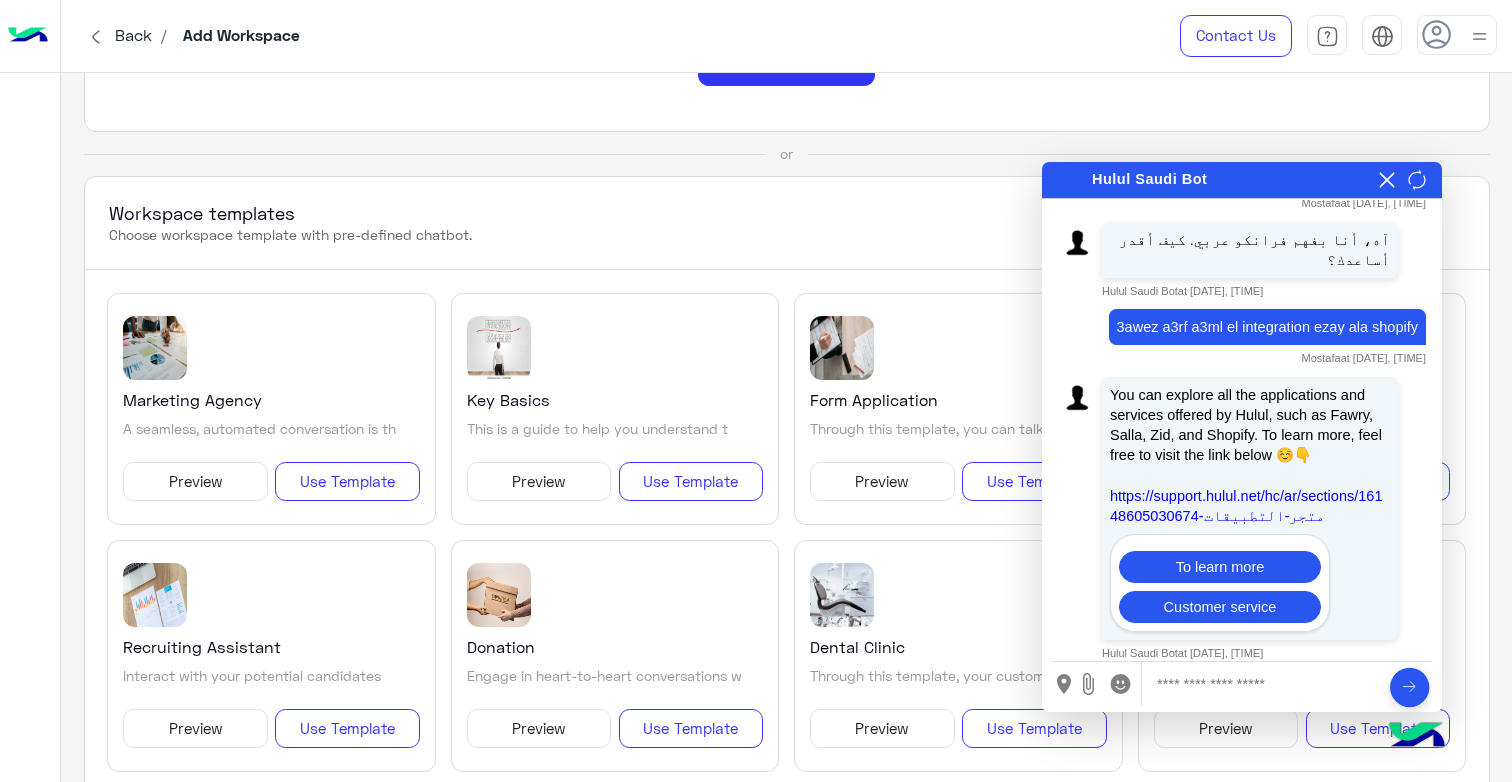 click at bounding box center (1264, 684) 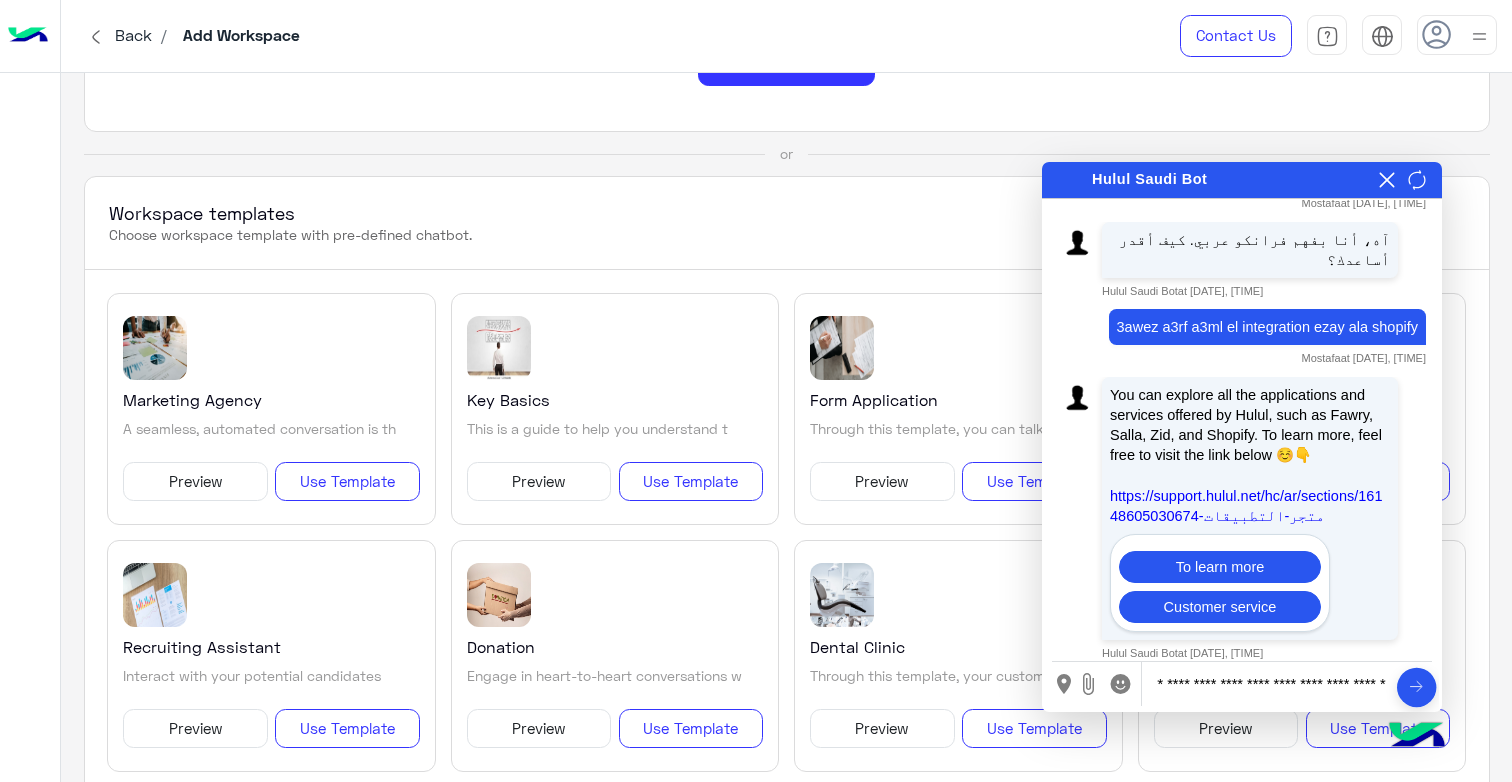 type on "**********" 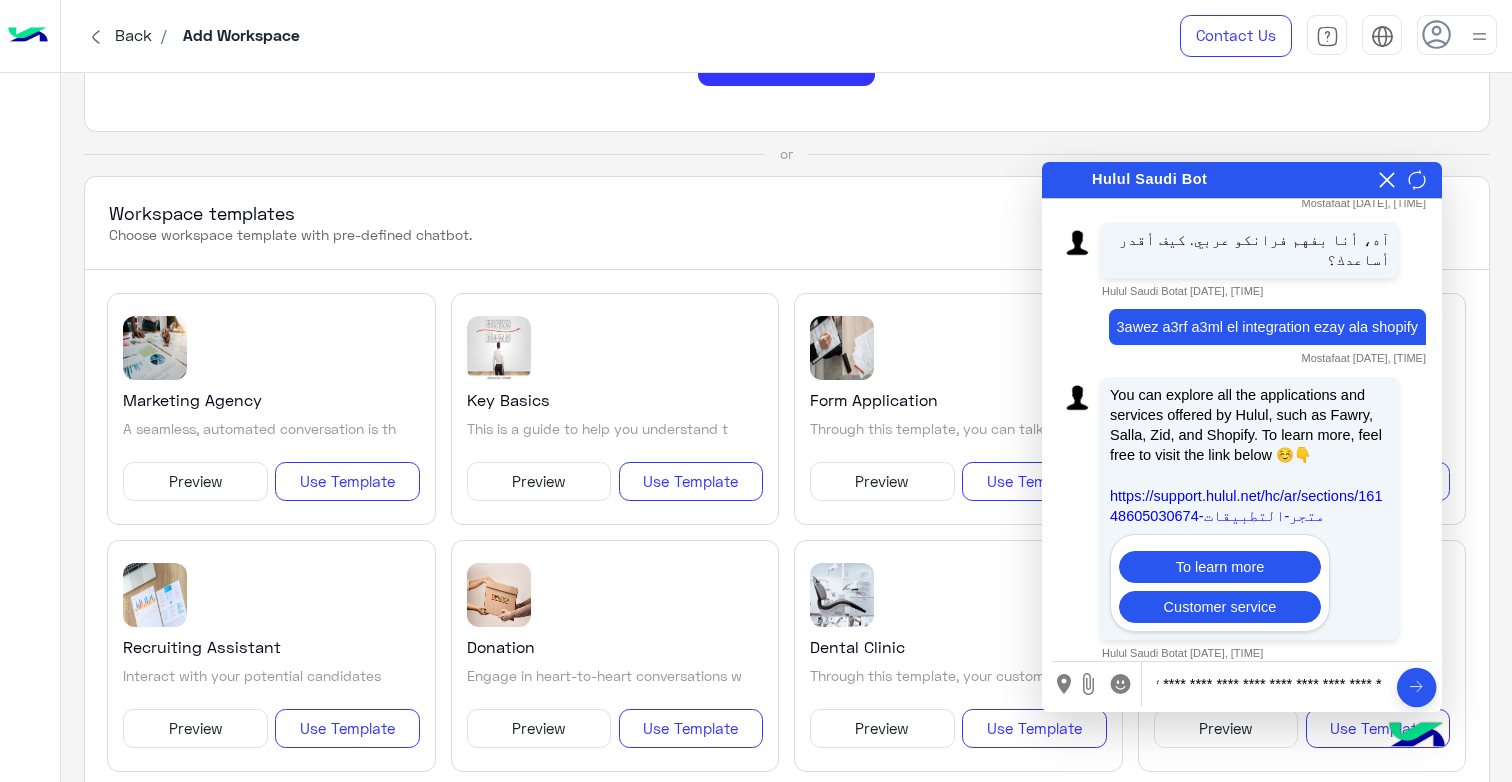 scroll, scrollTop: 0, scrollLeft: 76, axis: horizontal 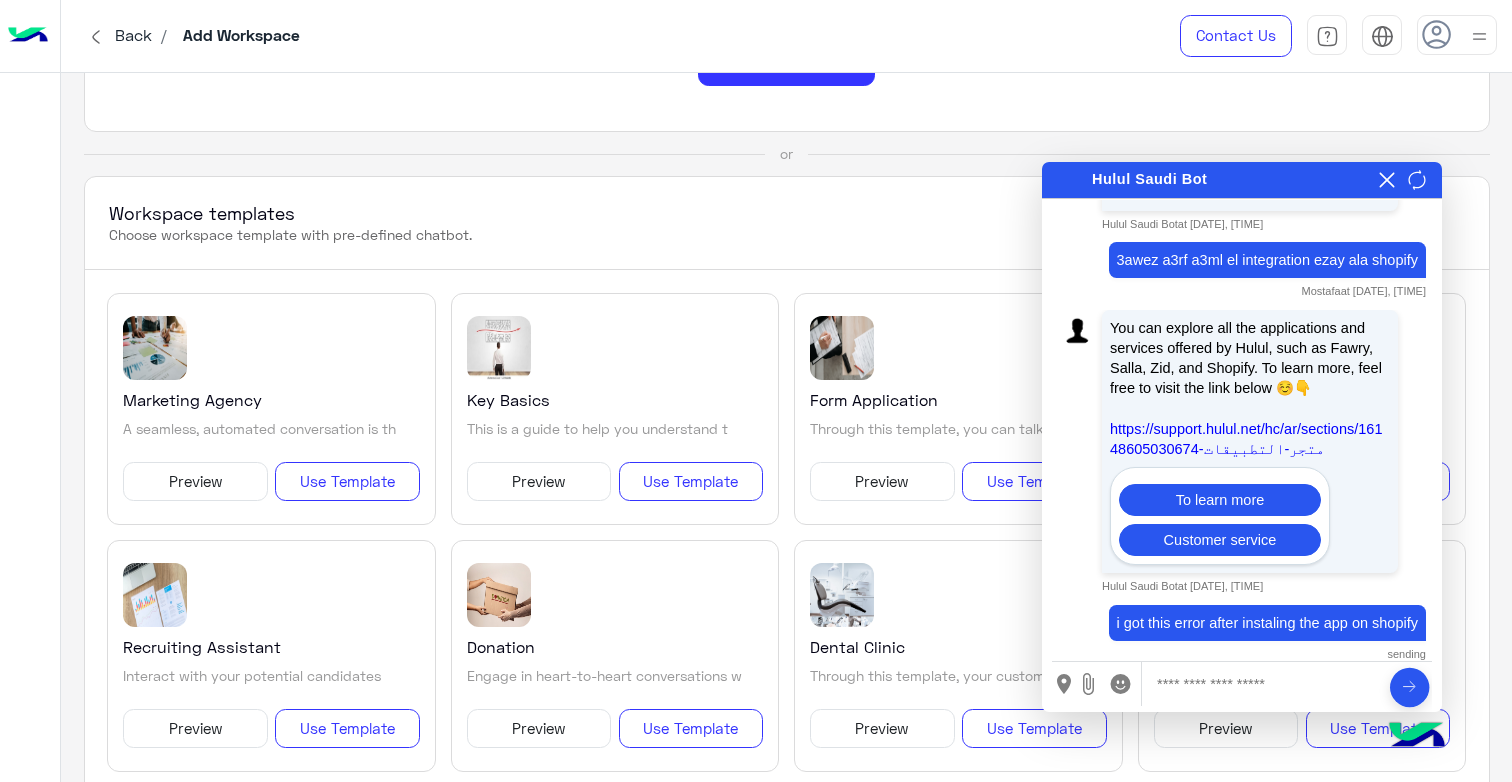 paste on "**********" 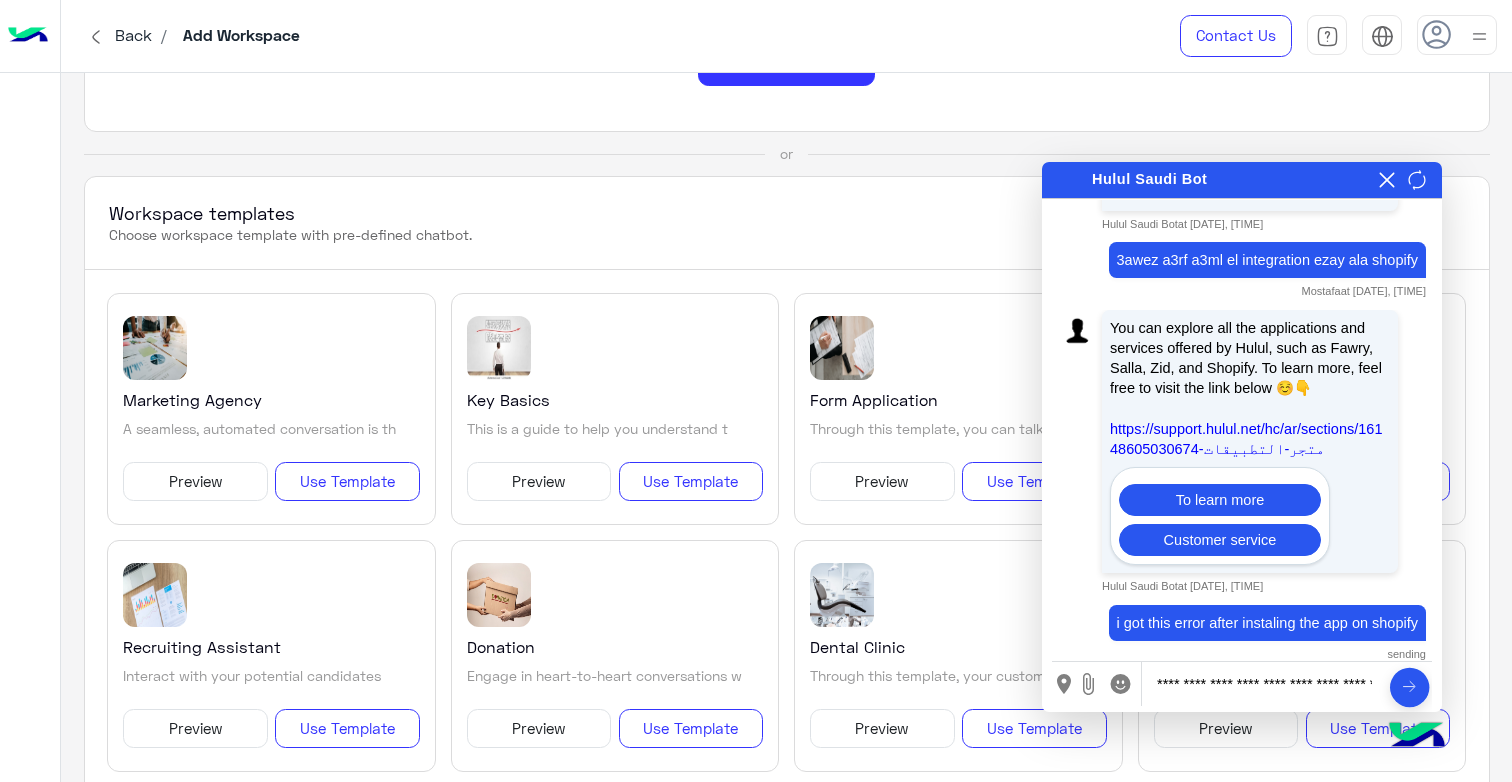 scroll, scrollTop: 0, scrollLeft: 109, axis: horizontal 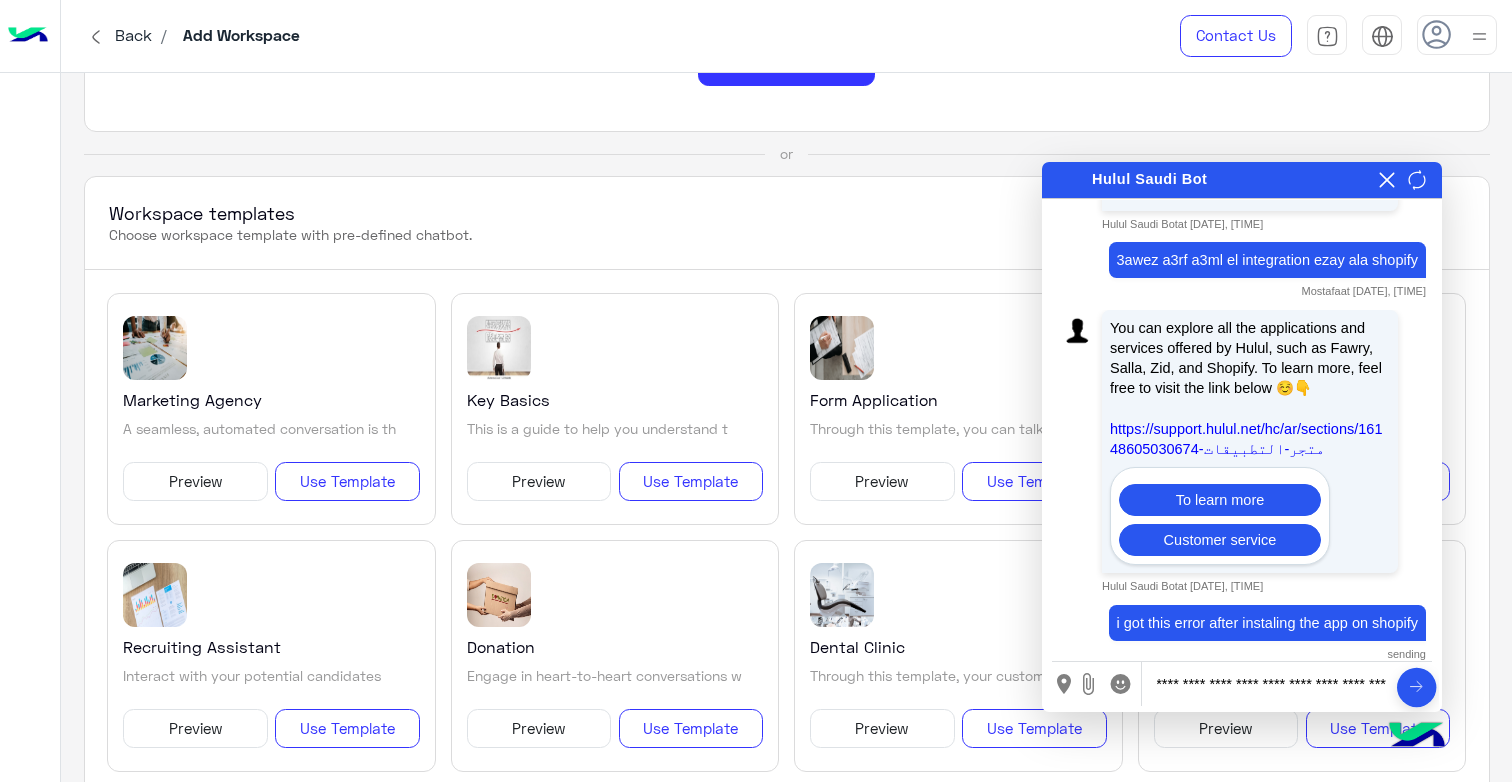 type 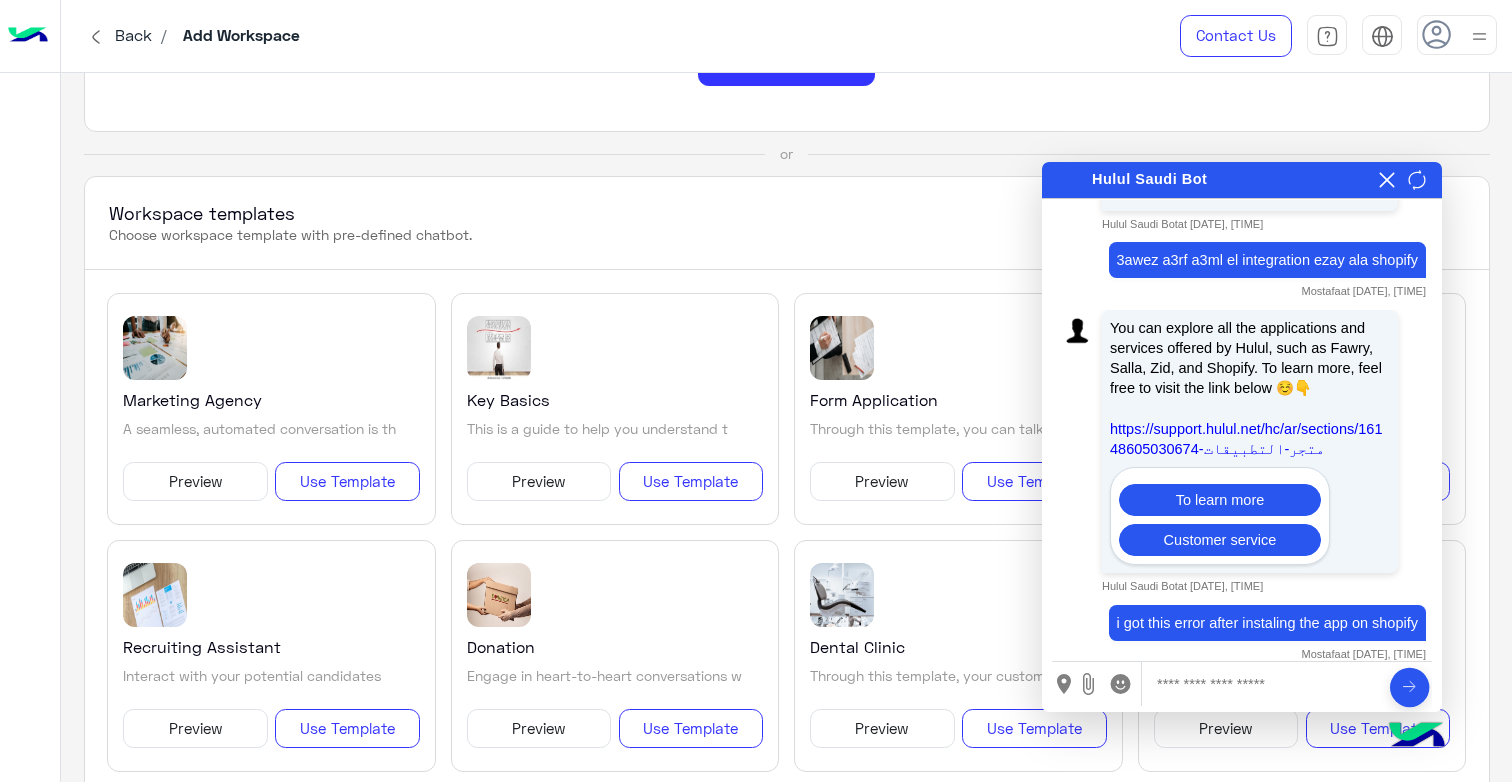 scroll, scrollTop: 554, scrollLeft: 0, axis: vertical 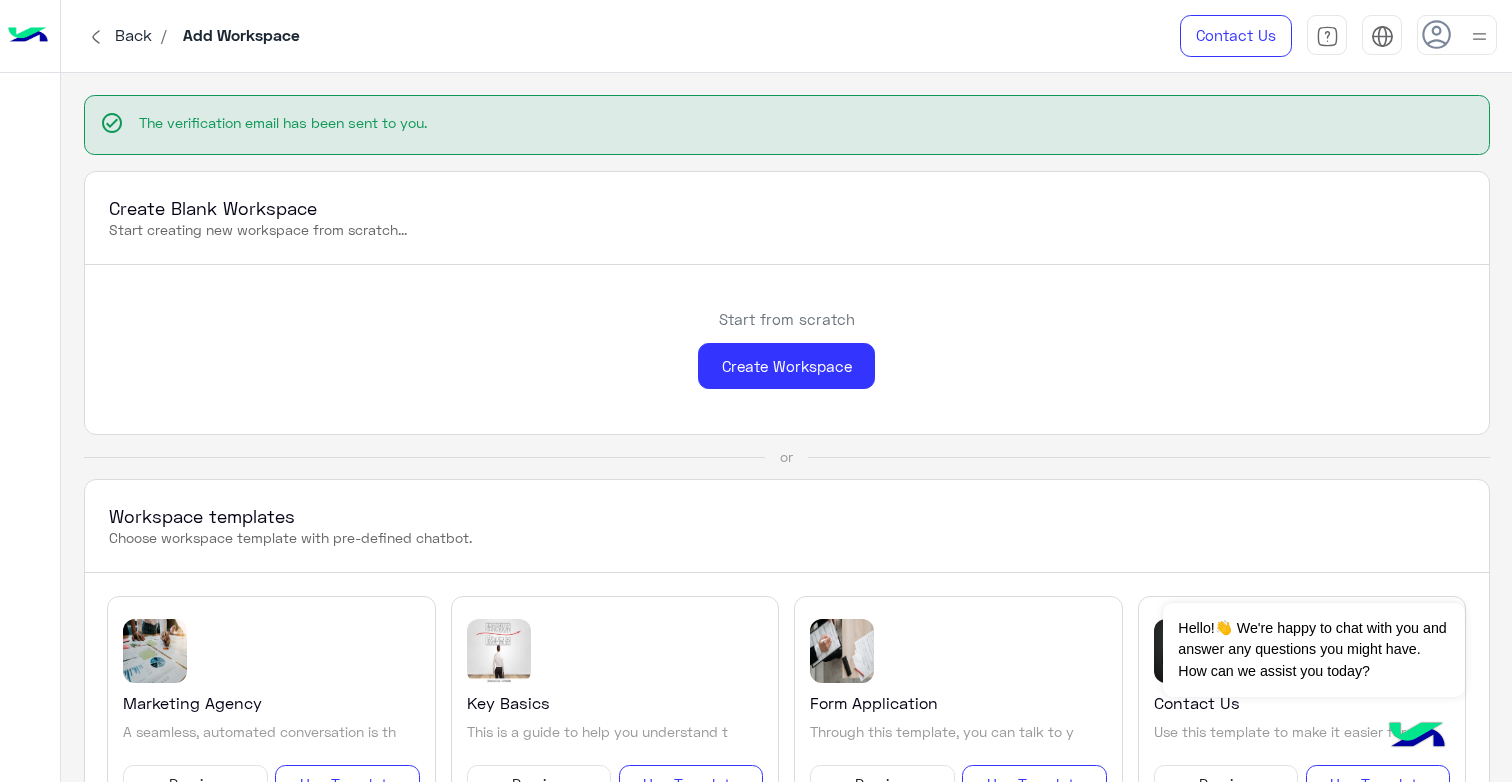 click 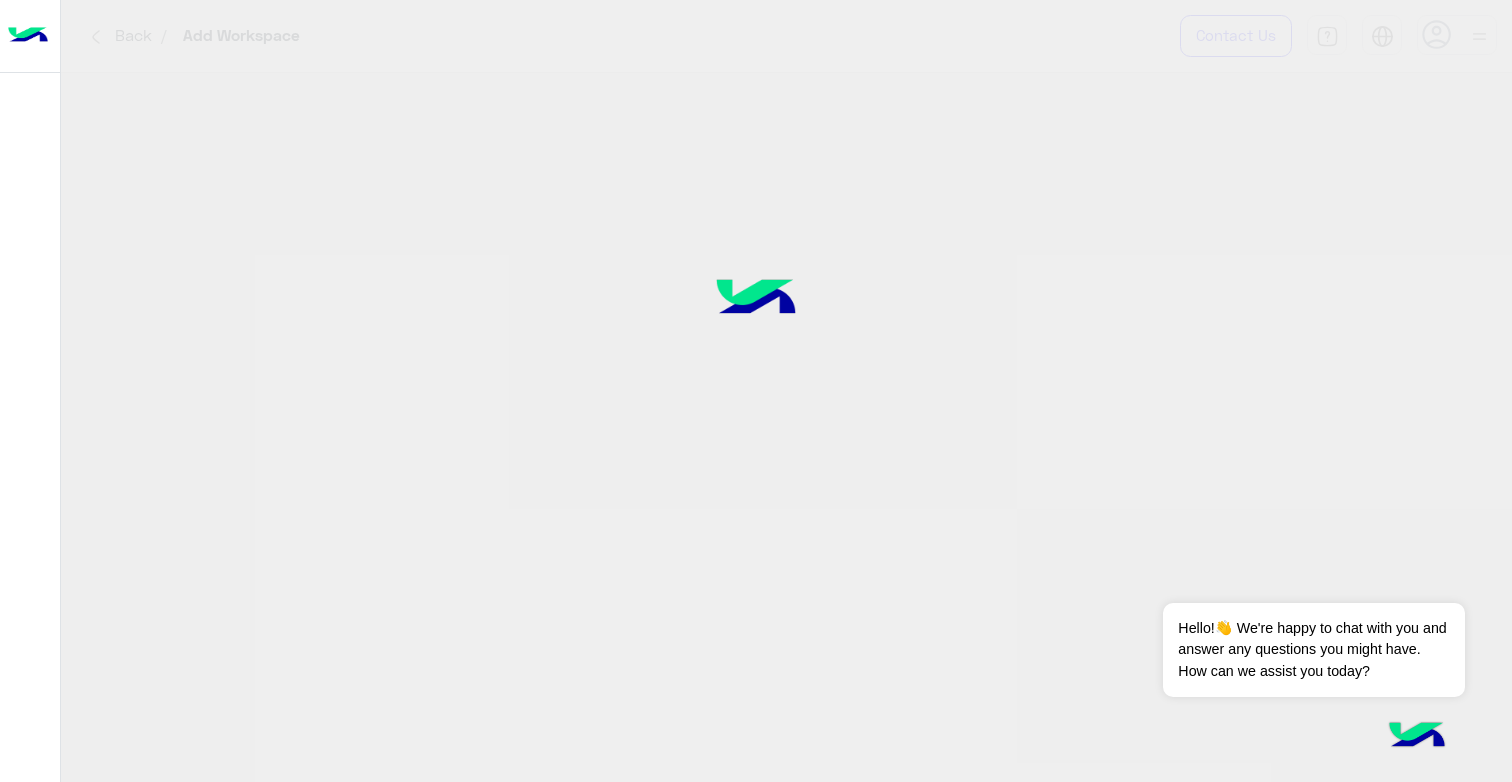 click 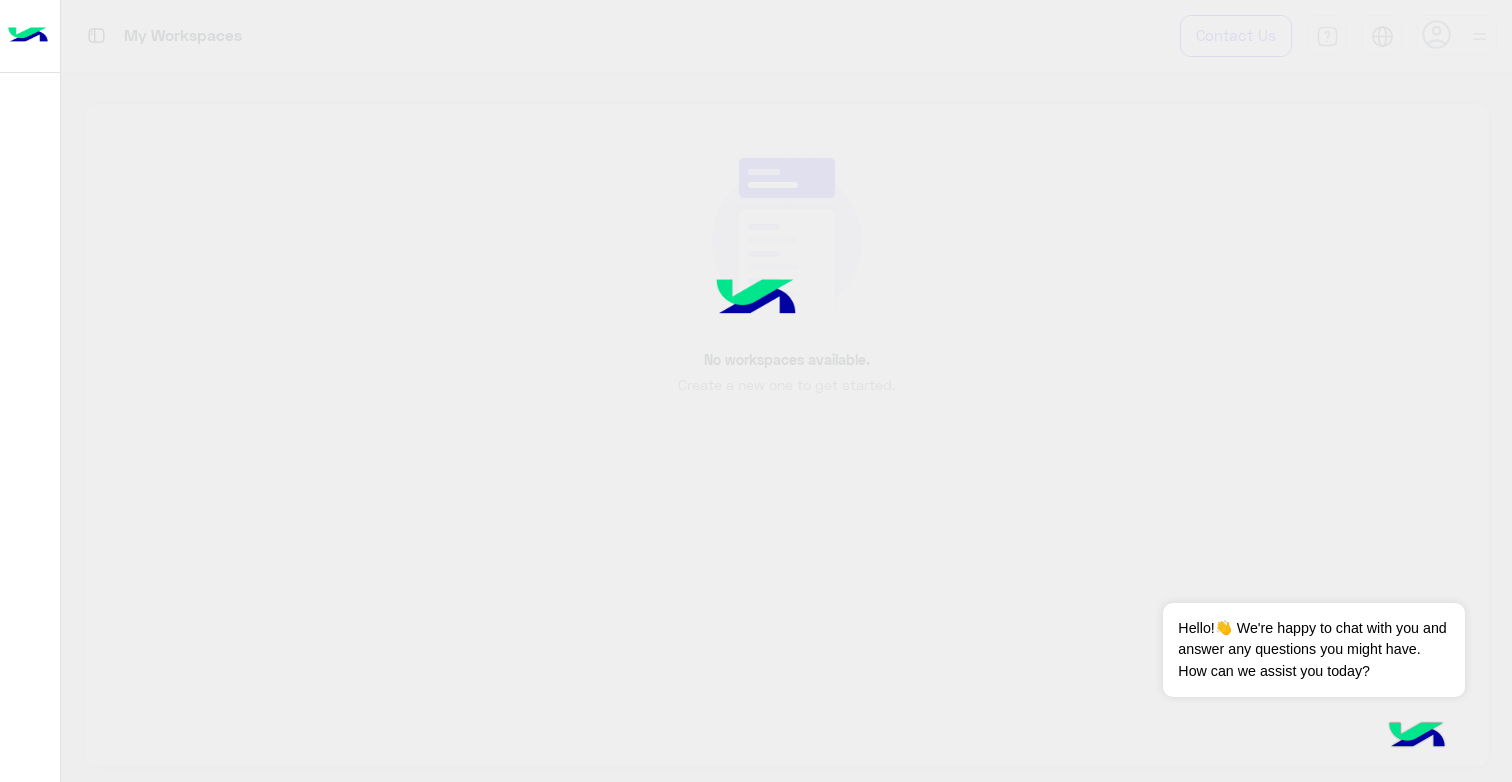 click 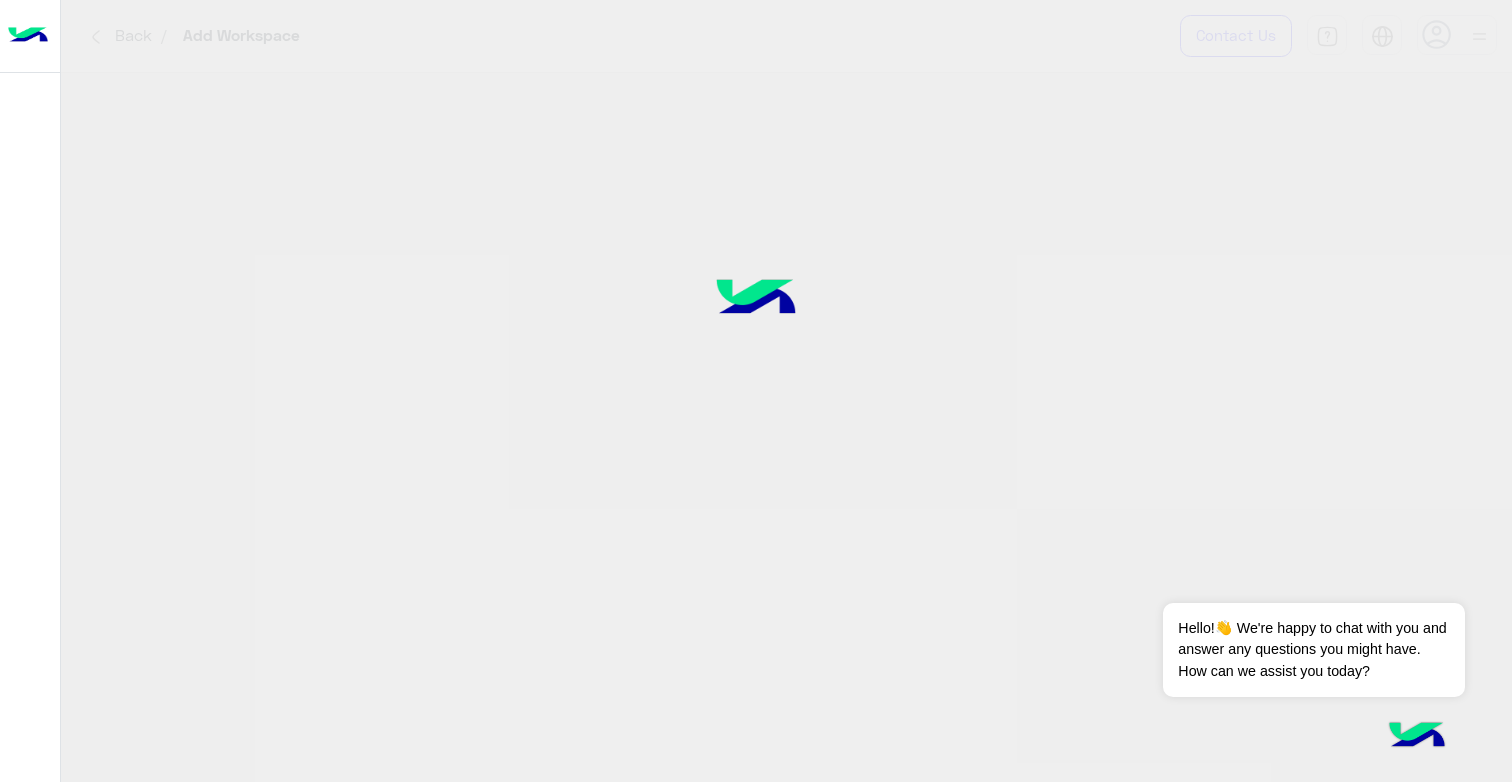click at bounding box center (1417, 737) 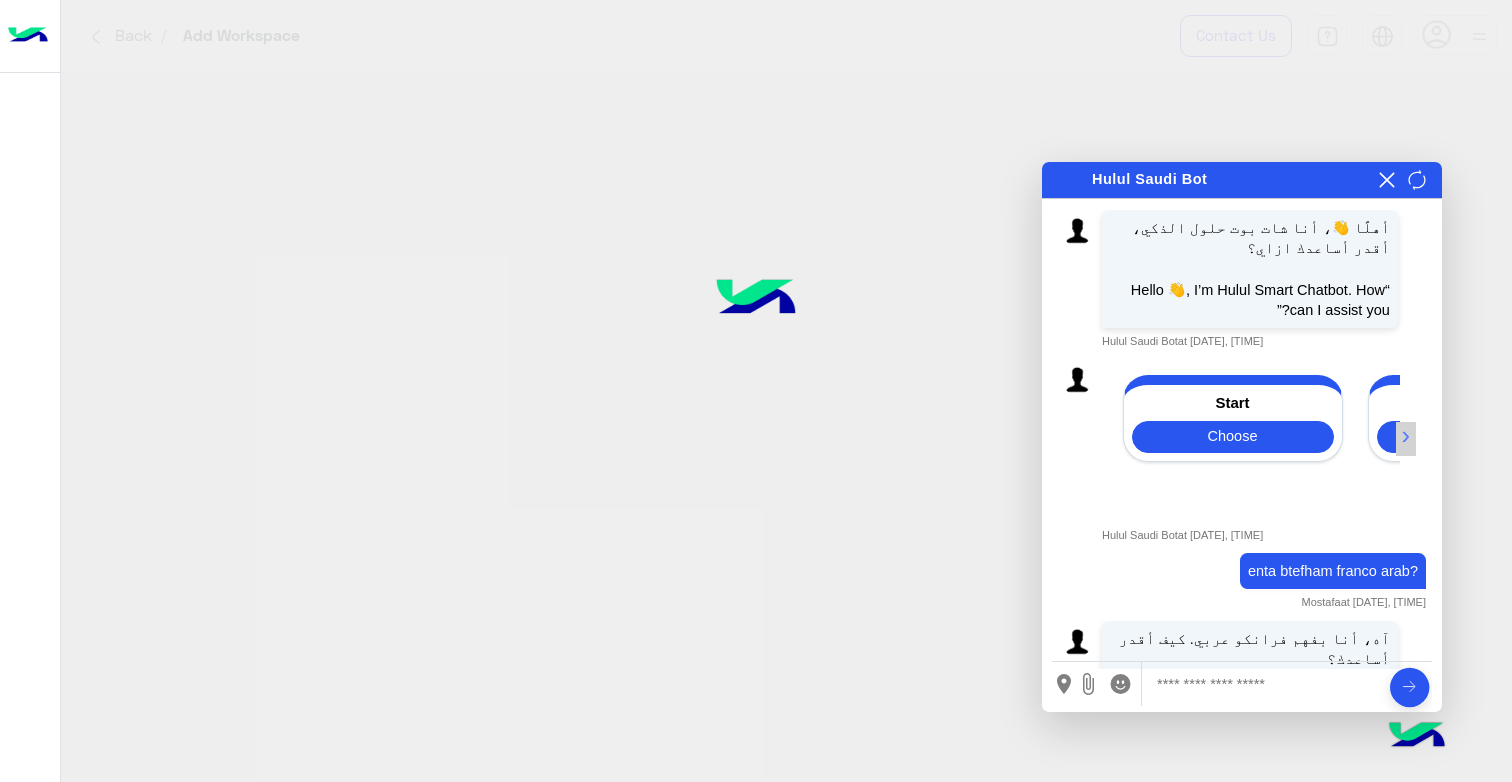 scroll, scrollTop: 554, scrollLeft: 0, axis: vertical 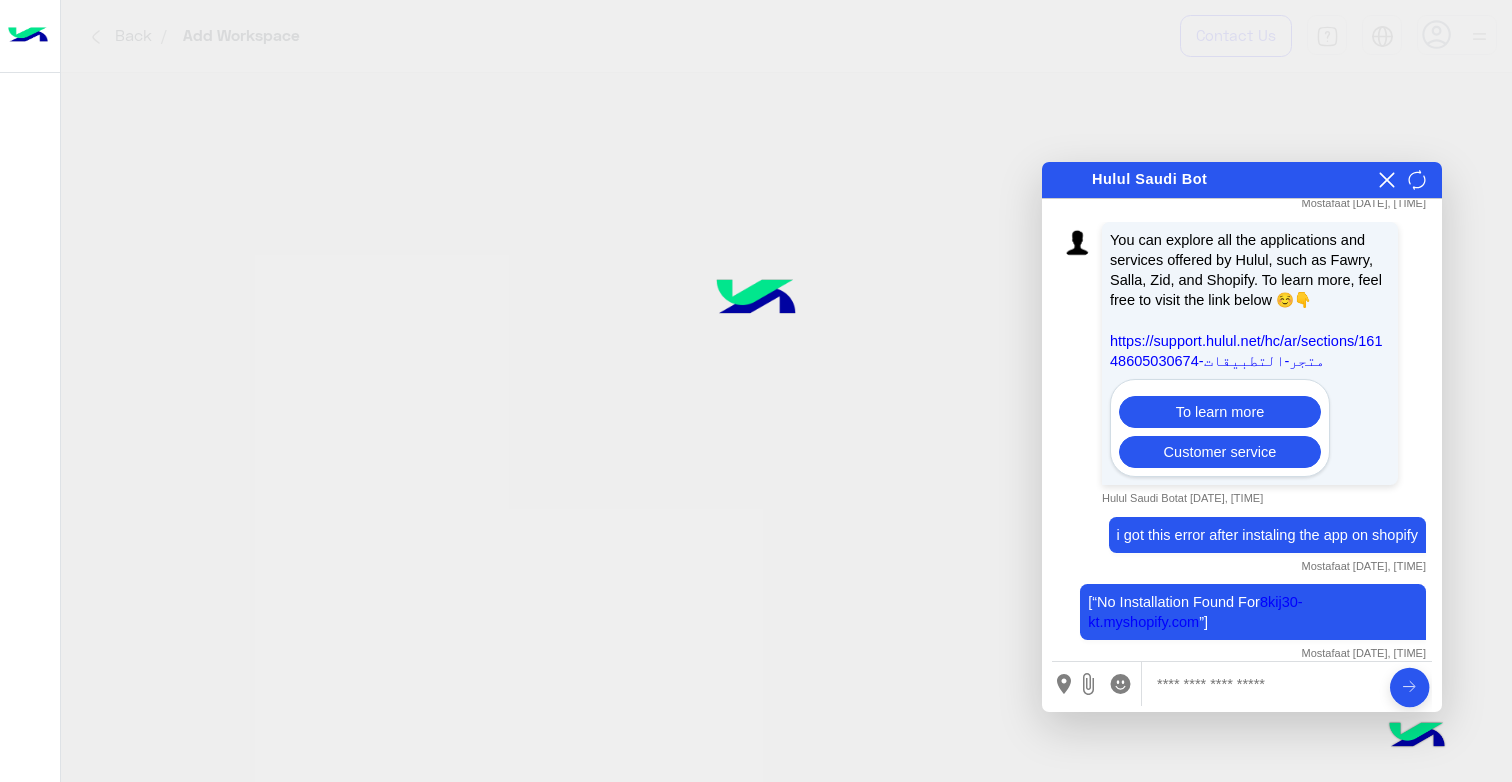 click at bounding box center (1264, 684) 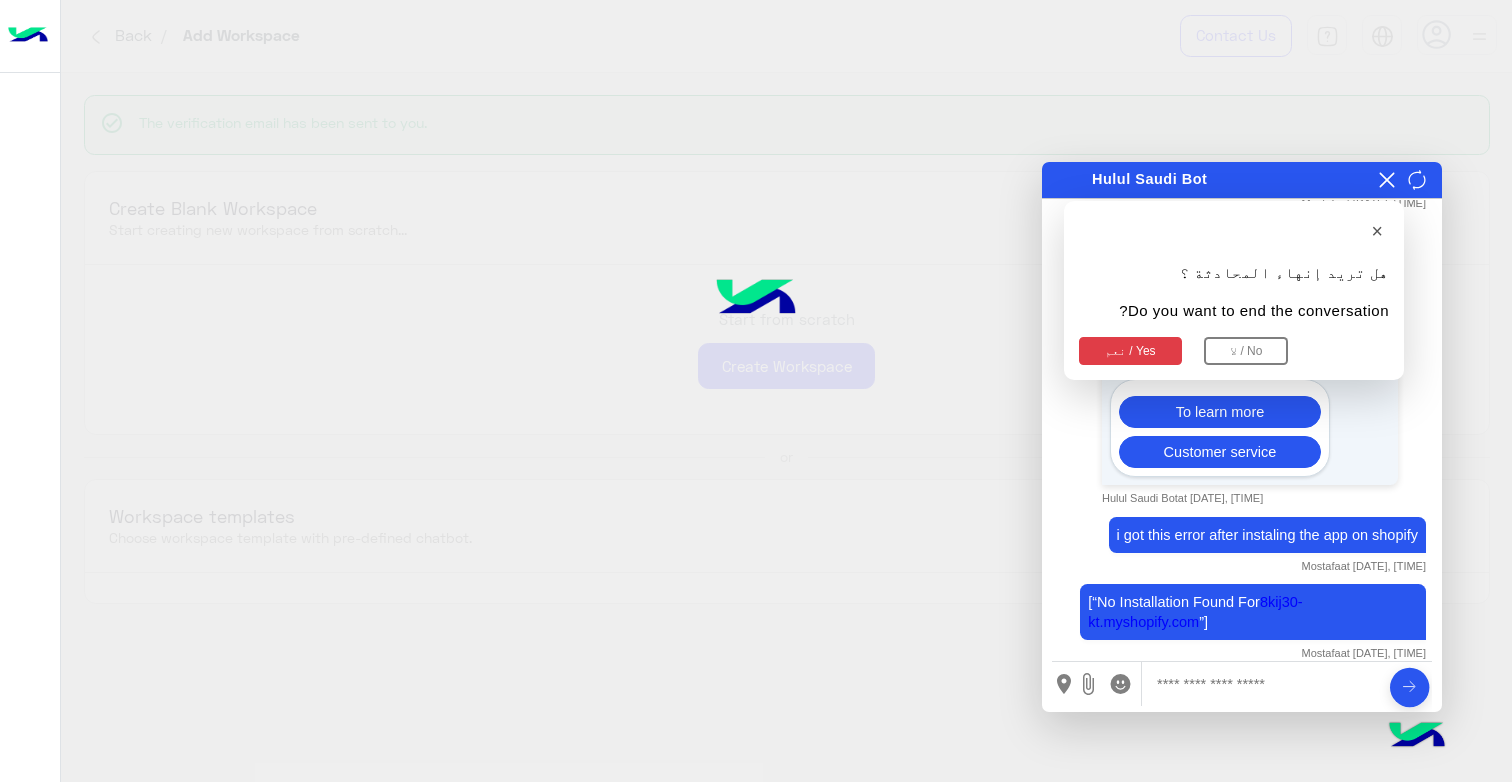 click on "لا / No" at bounding box center (1246, 351) 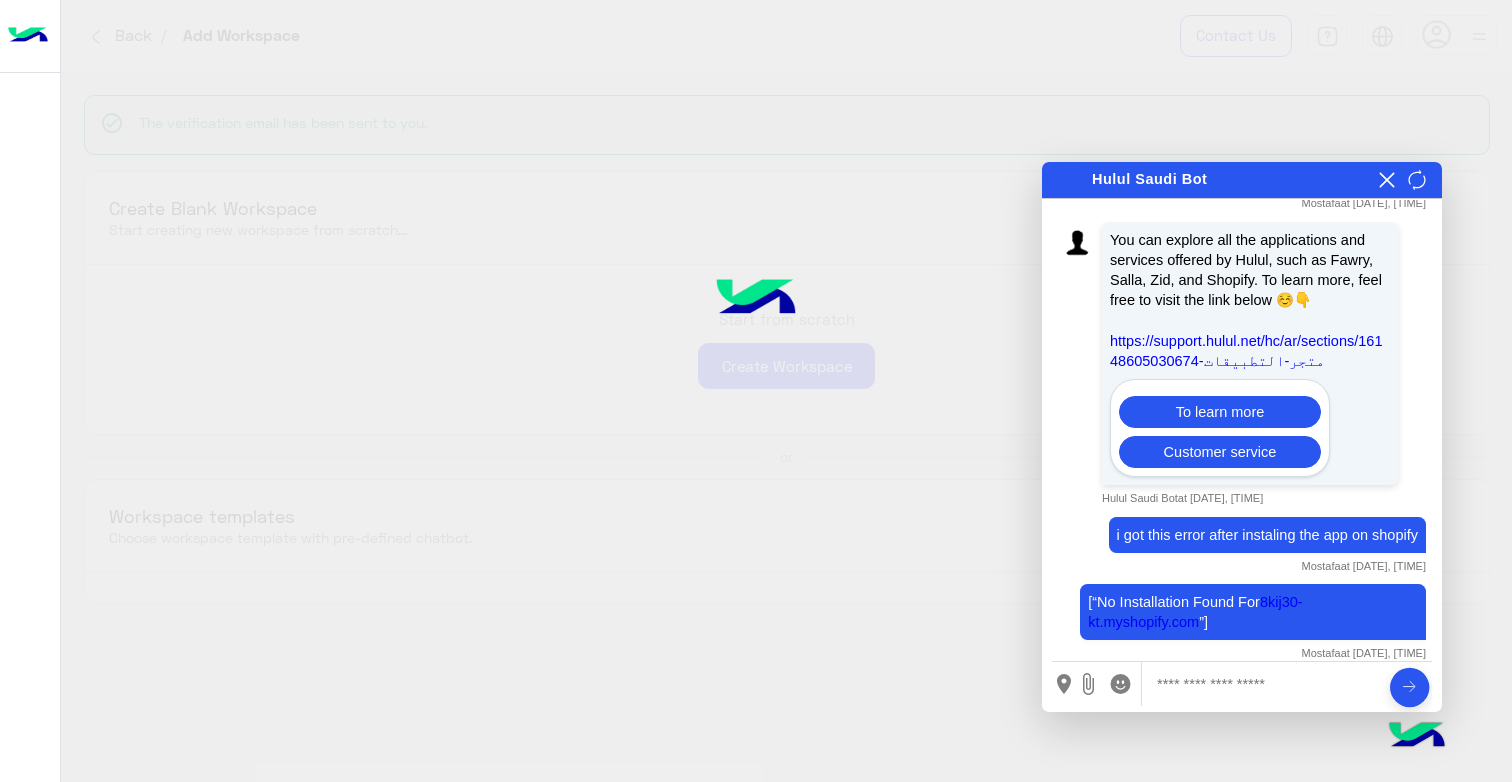 click 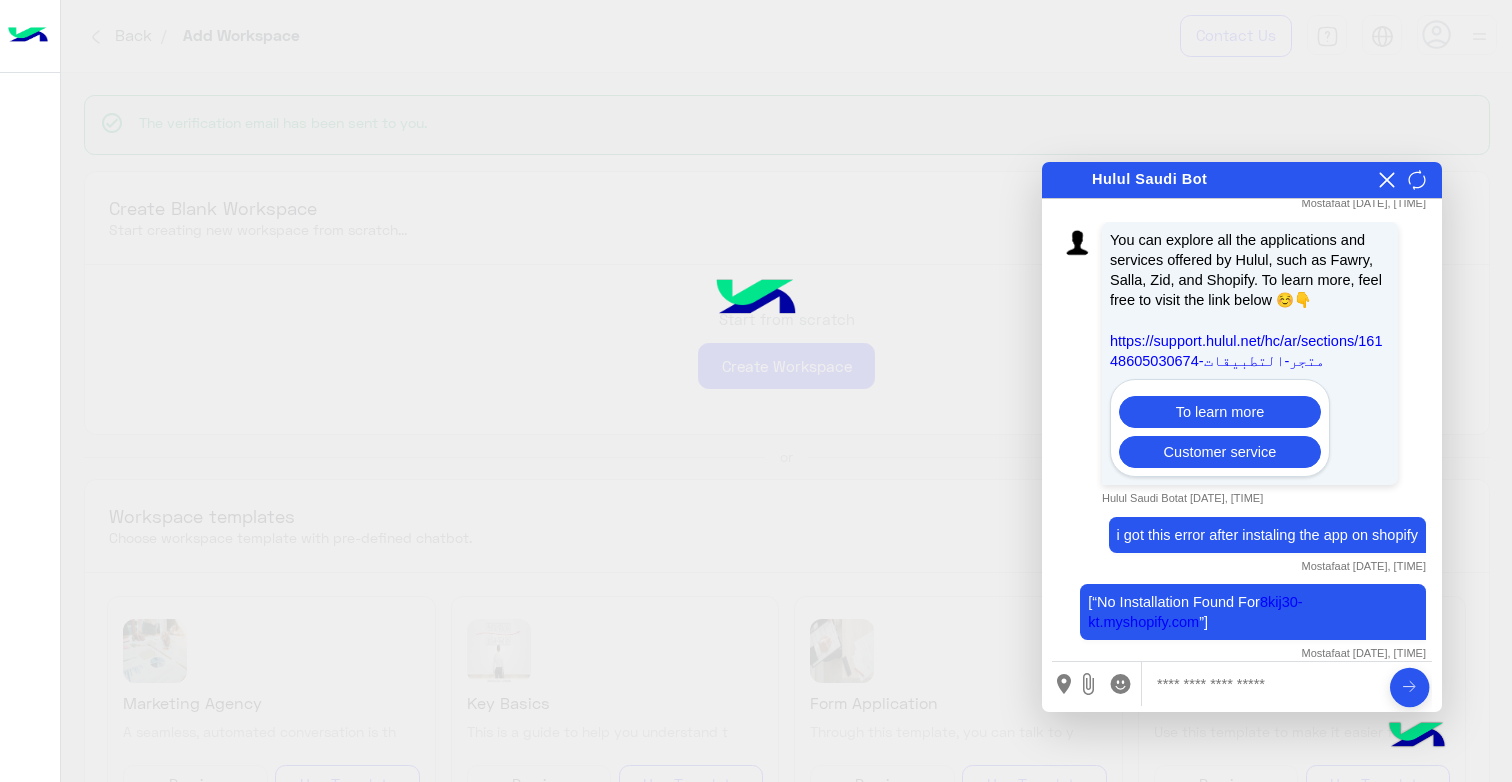 click 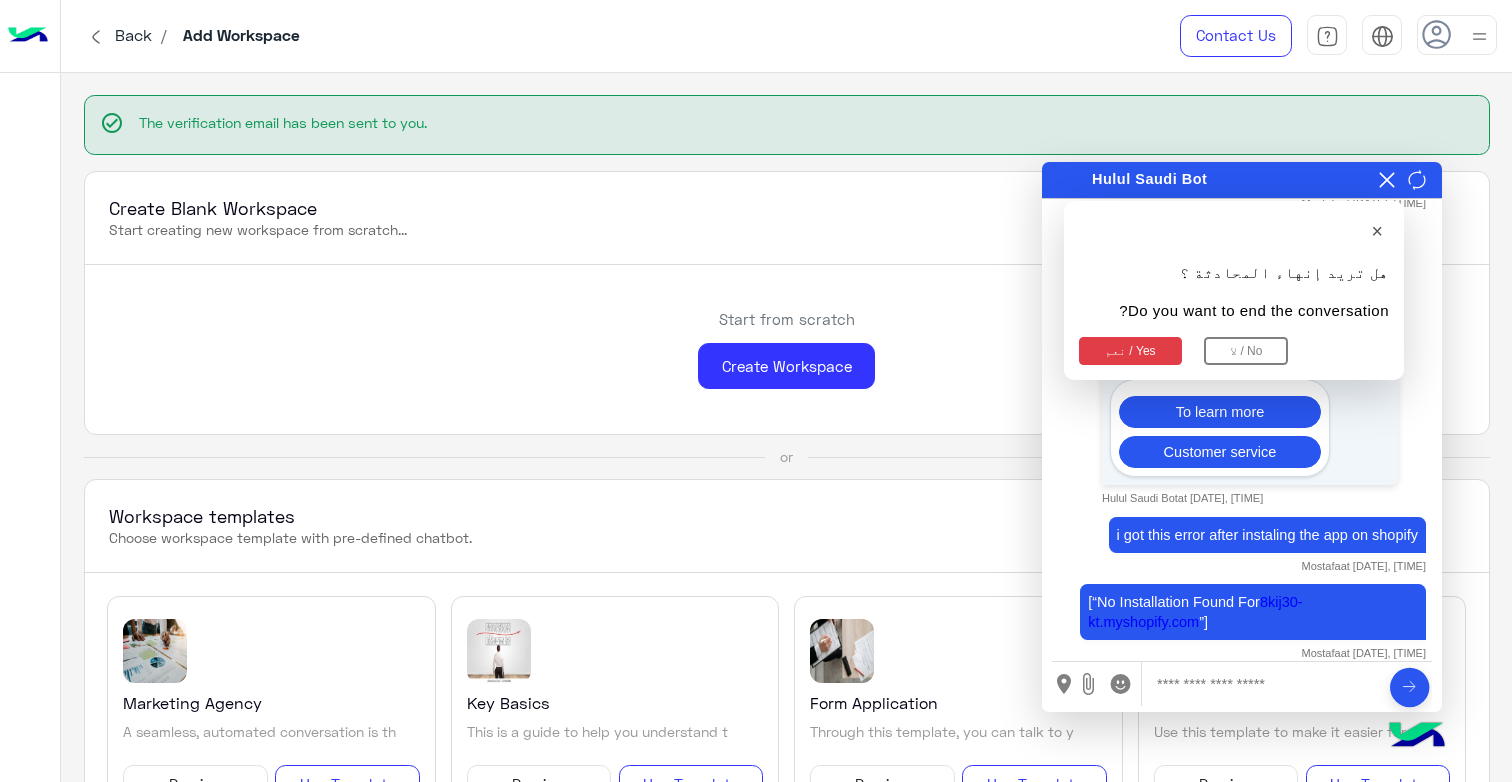 click on "نعم / Yes" at bounding box center [1130, 351] 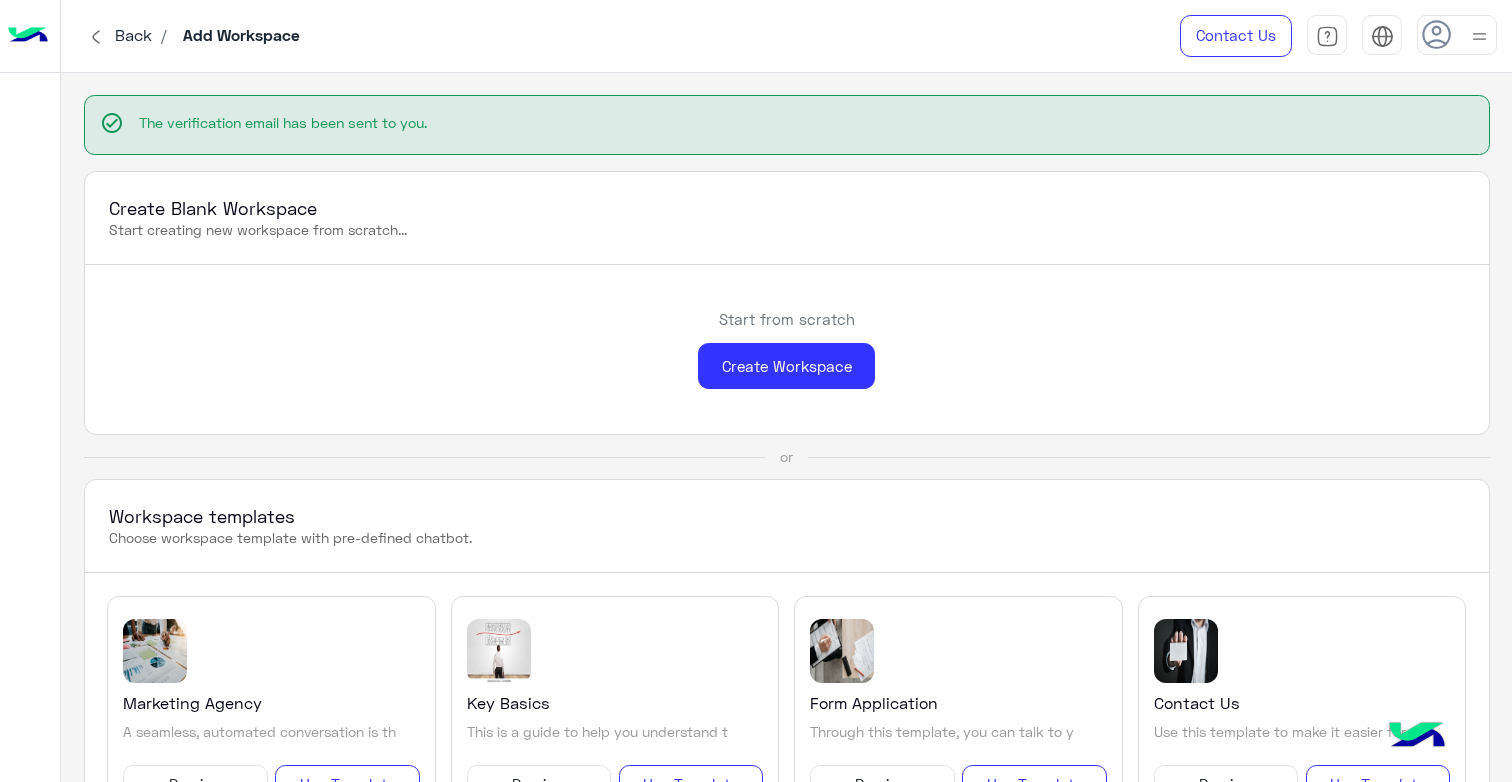 click on "Add Workspace" at bounding box center (241, 36) 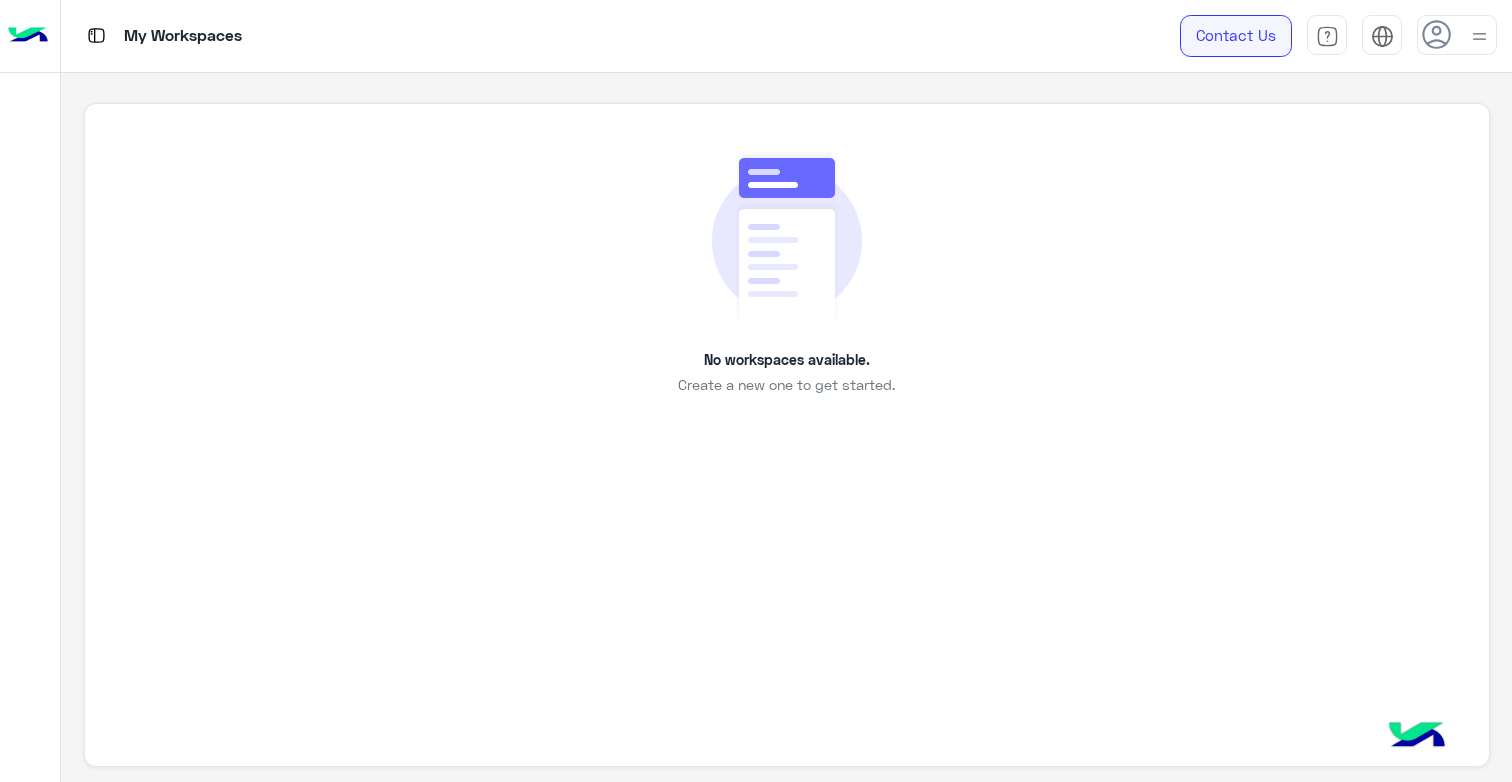click on "Contact Us" at bounding box center [1236, 36] 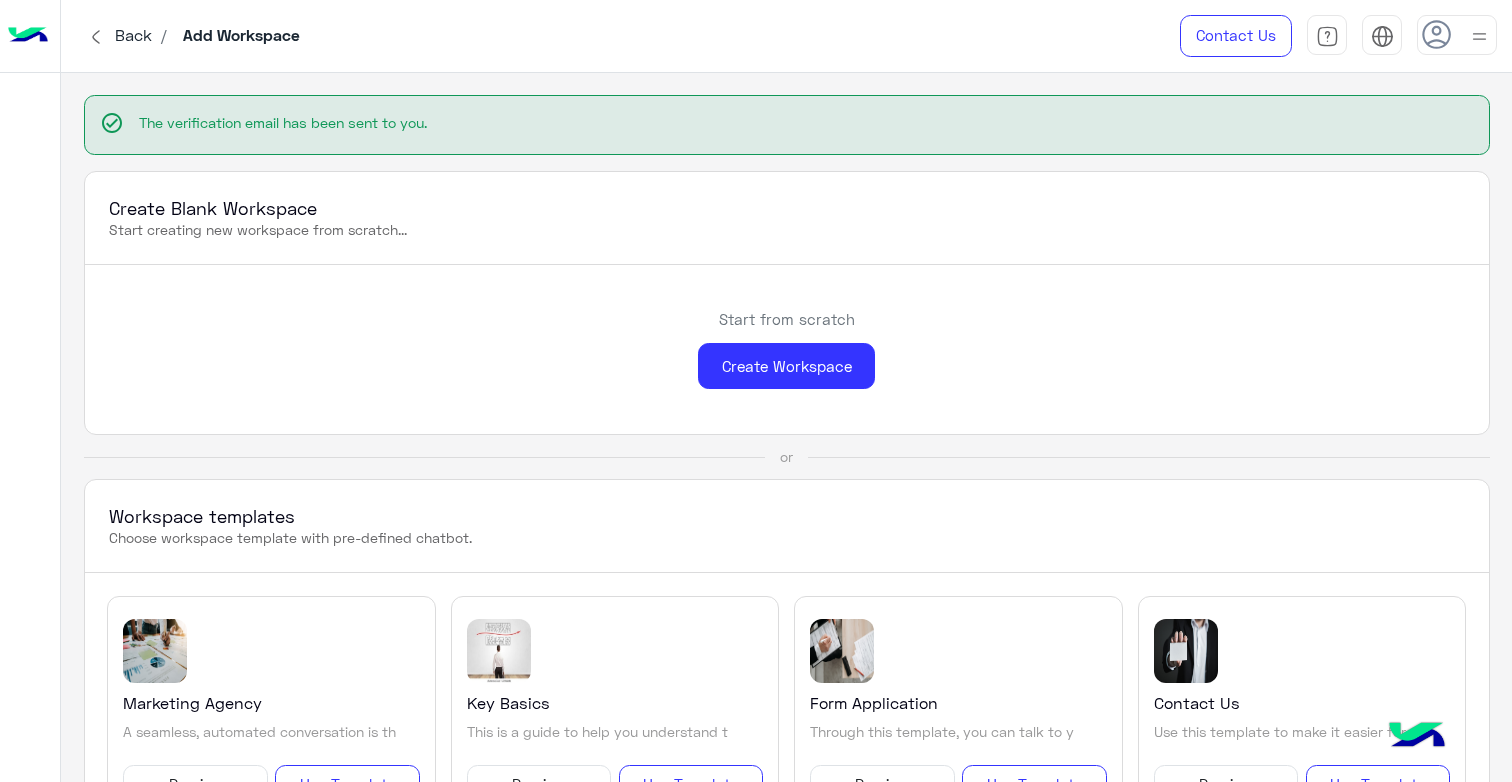 click 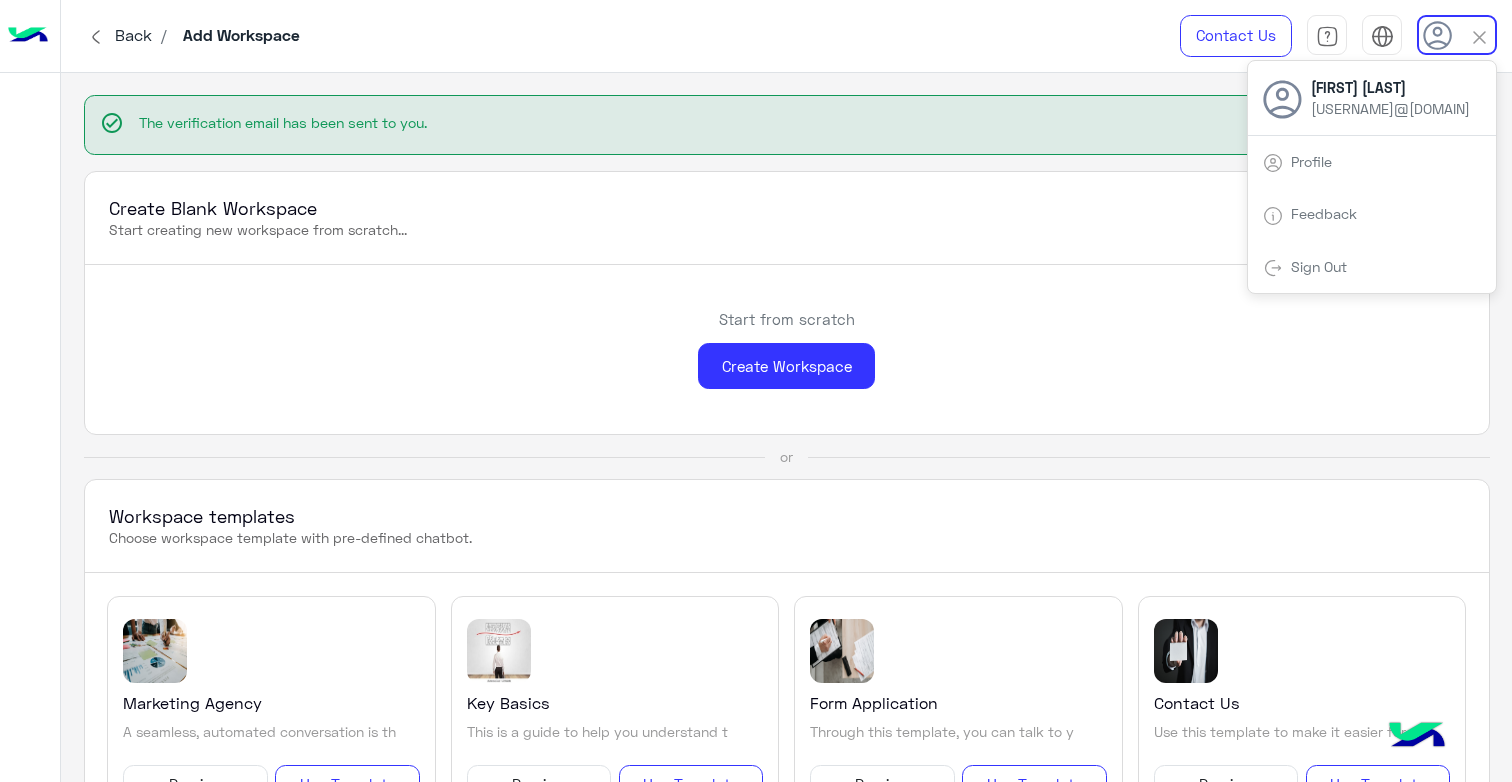 click on "Create Blank Workspace Start creating new workspace from scratch..." 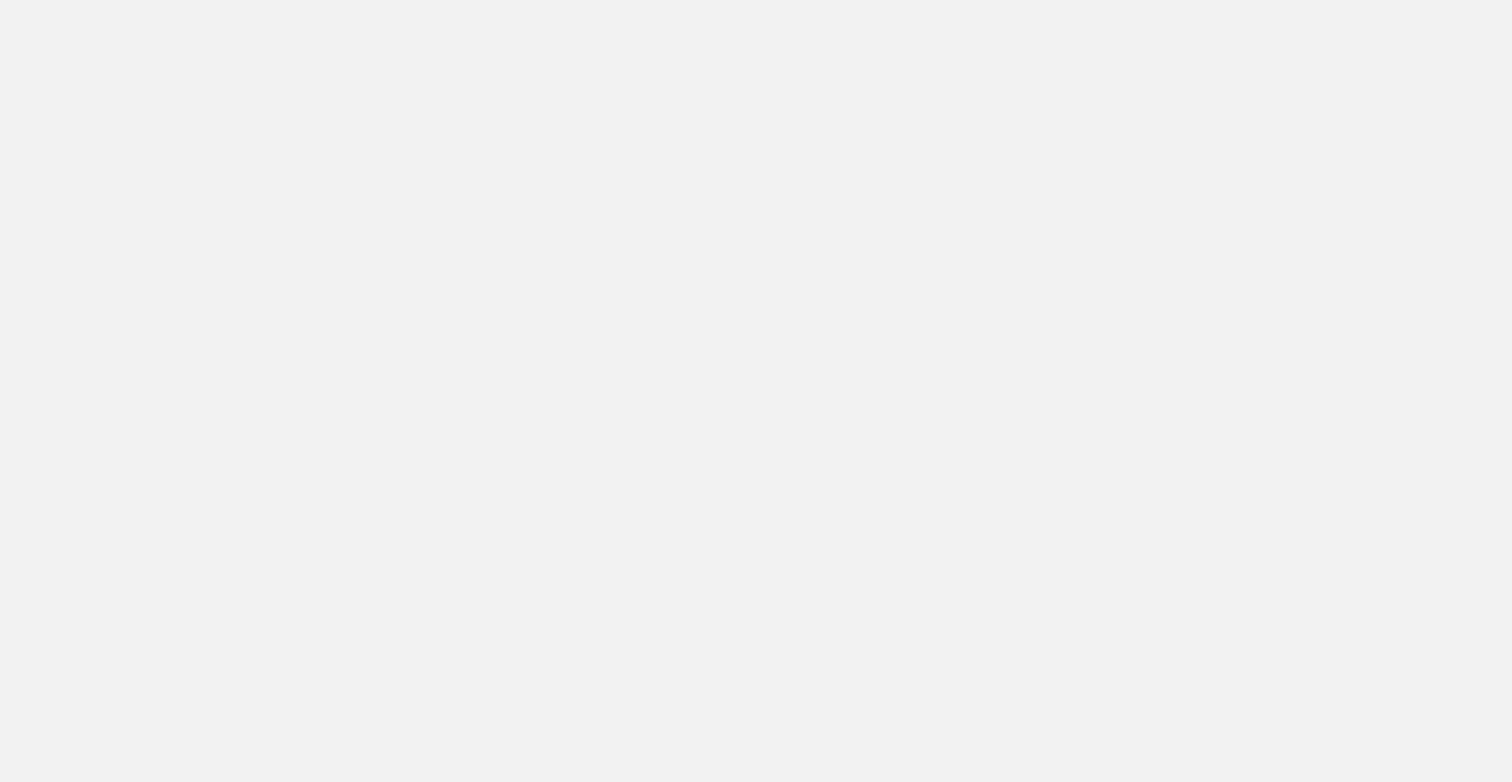 scroll, scrollTop: 0, scrollLeft: 0, axis: both 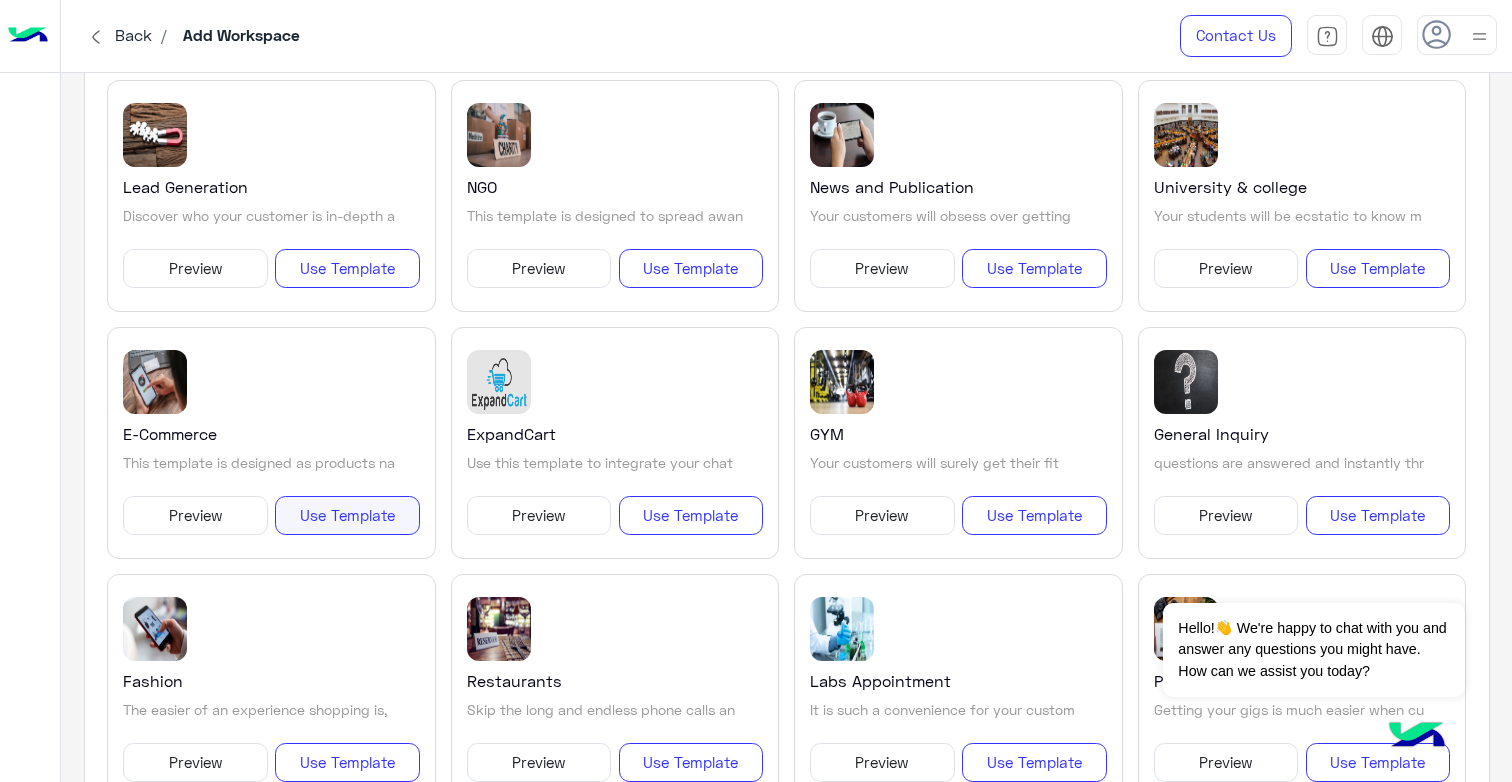 drag, startPoint x: 311, startPoint y: 530, endPoint x: 229, endPoint y: 515, distance: 83.360664 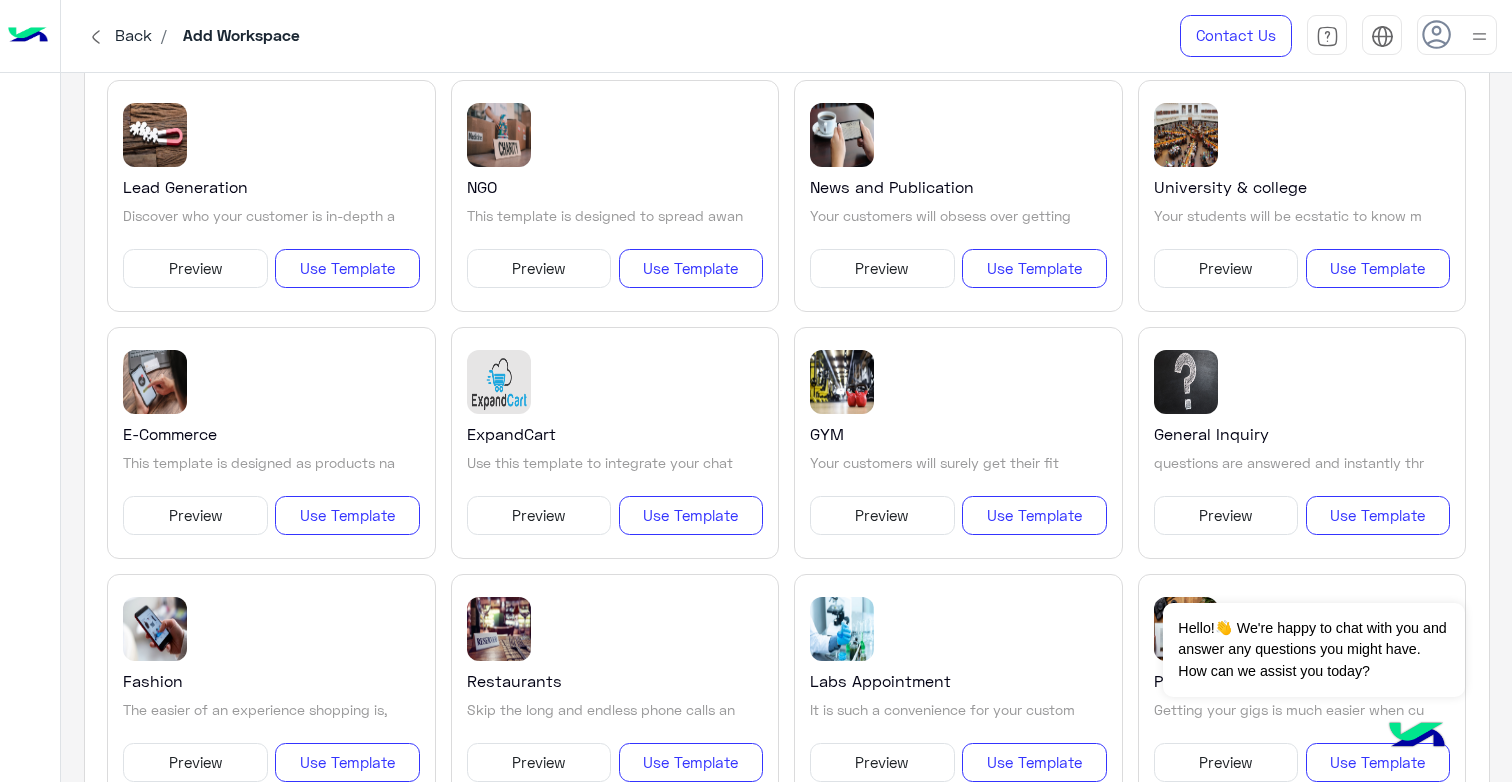click on "Preview" at bounding box center (195, 516) 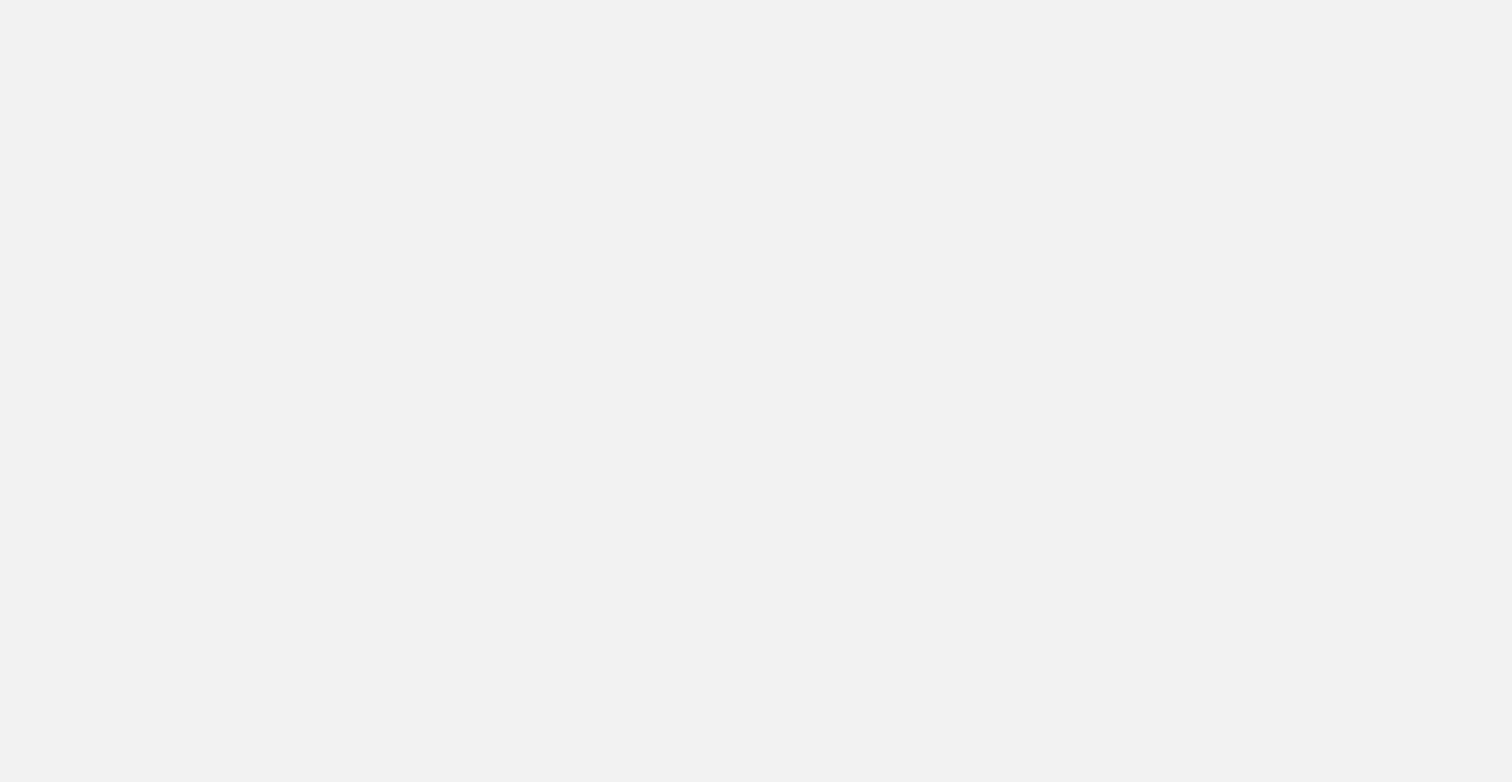 scroll, scrollTop: 0, scrollLeft: 0, axis: both 